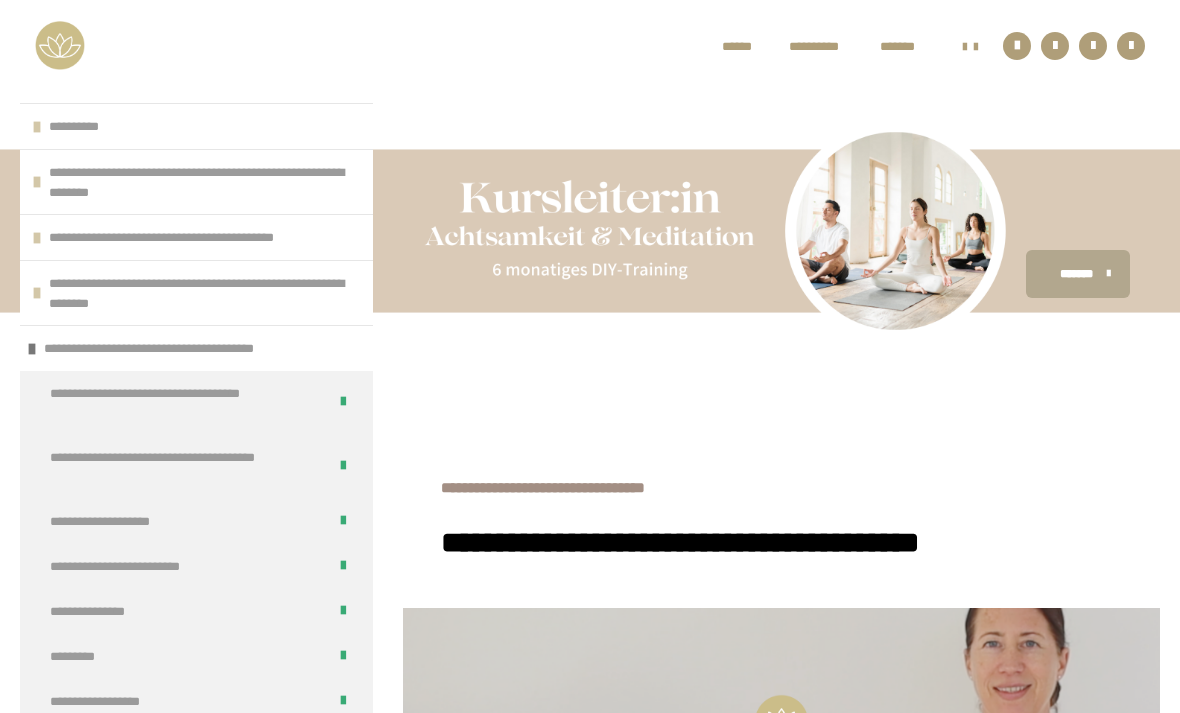 scroll, scrollTop: 3226, scrollLeft: 0, axis: vertical 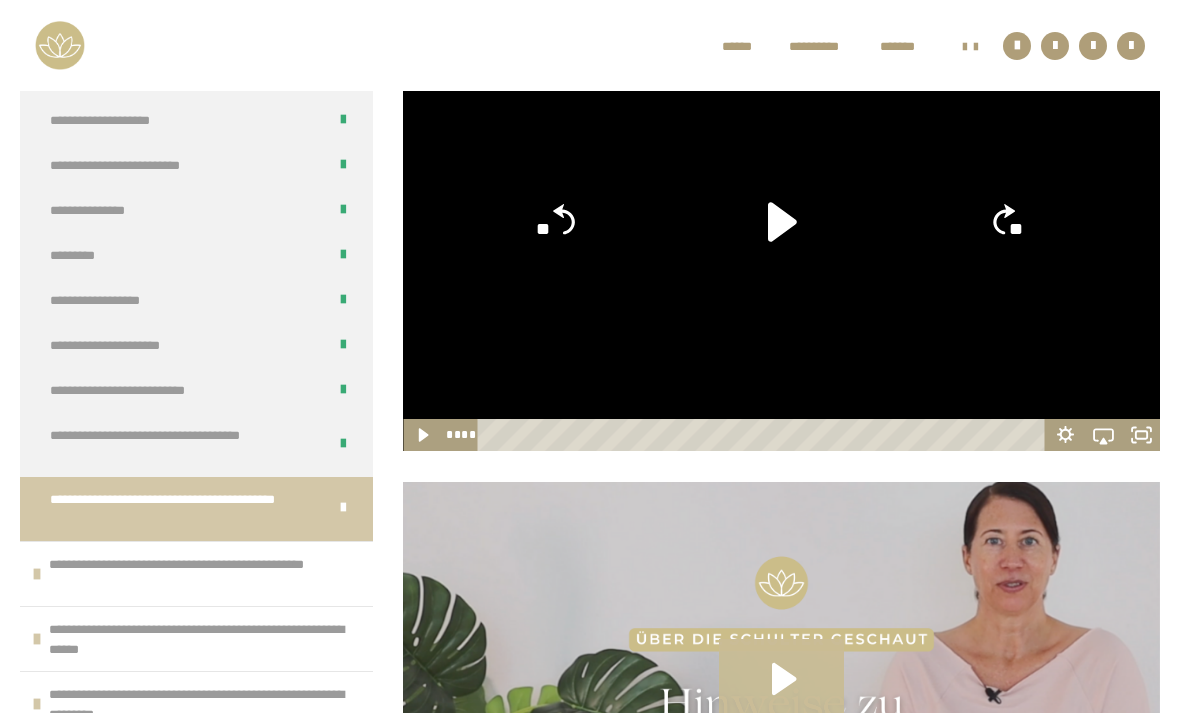 click 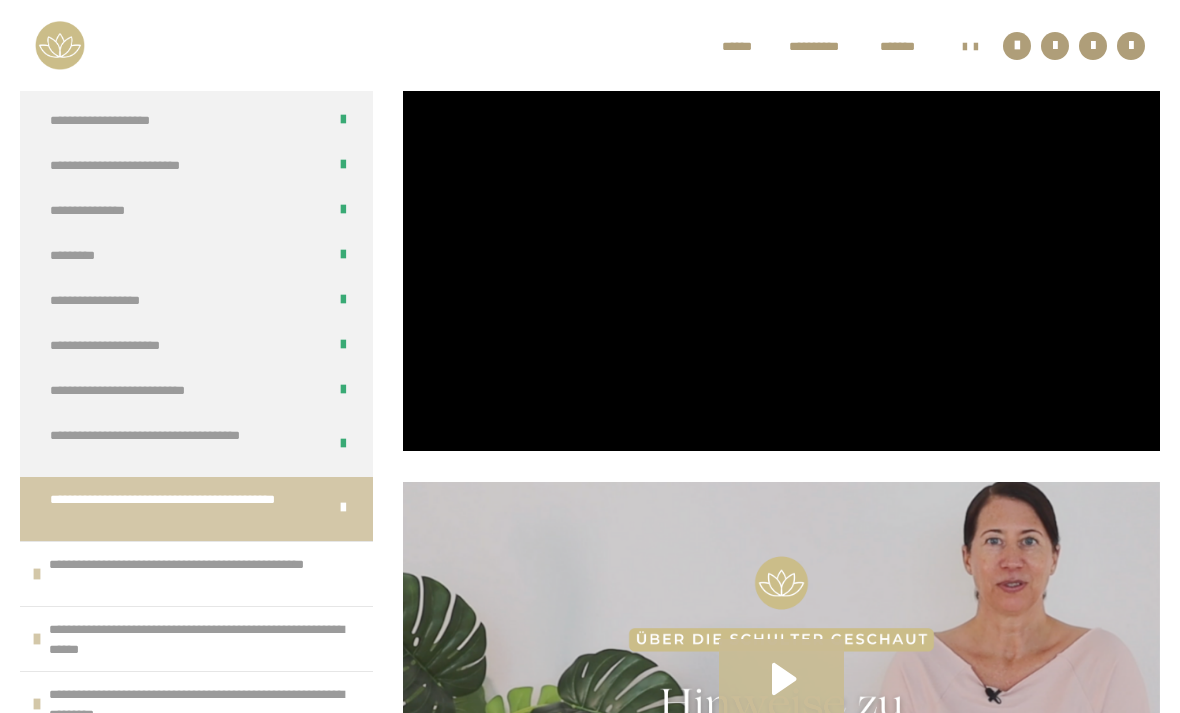 click at bounding box center [781, 238] 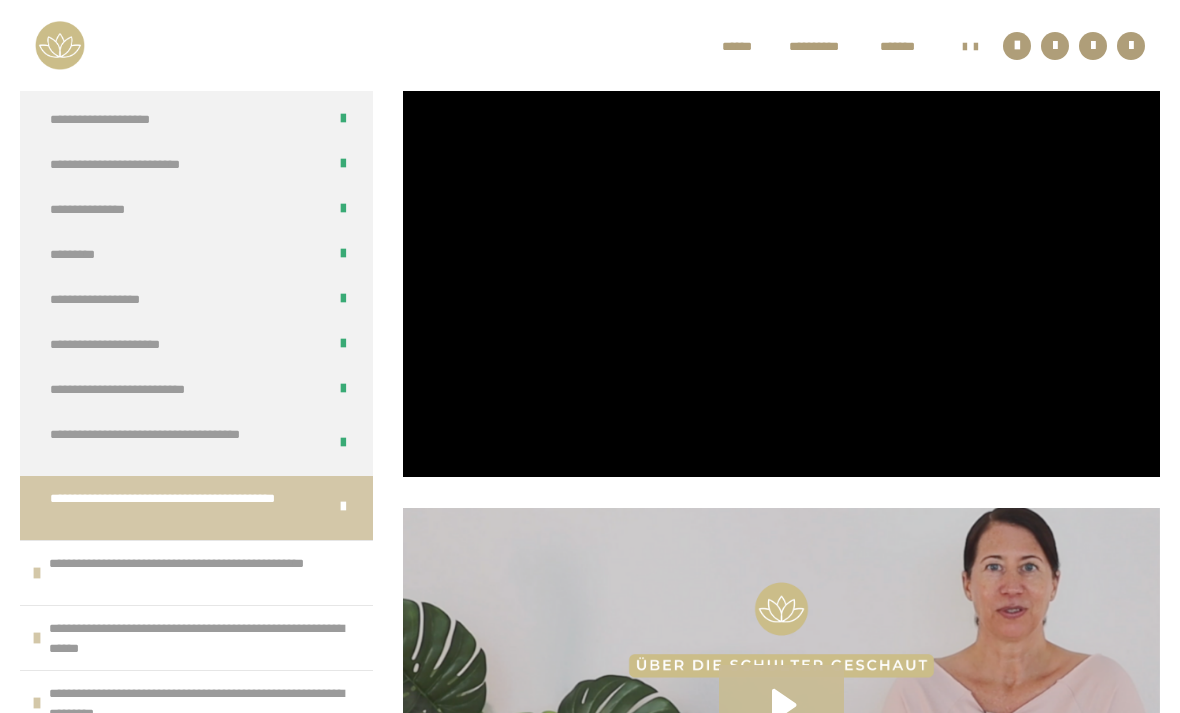 scroll, scrollTop: 3189, scrollLeft: 0, axis: vertical 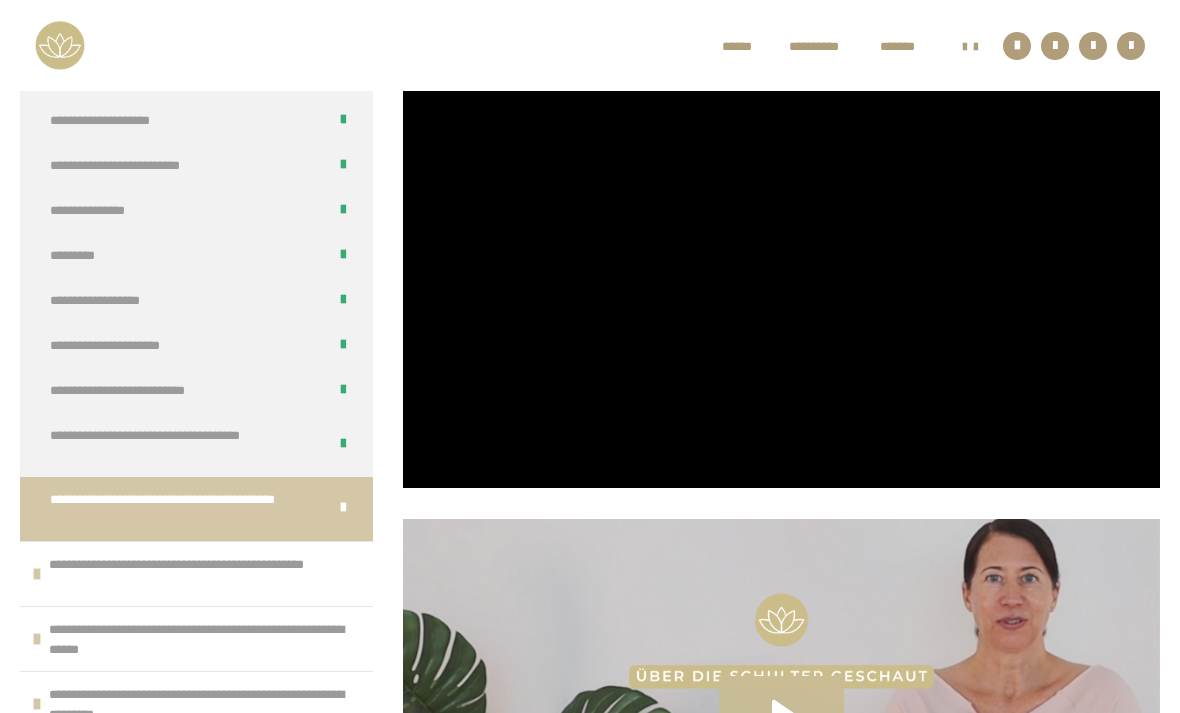 click at bounding box center [781, 275] 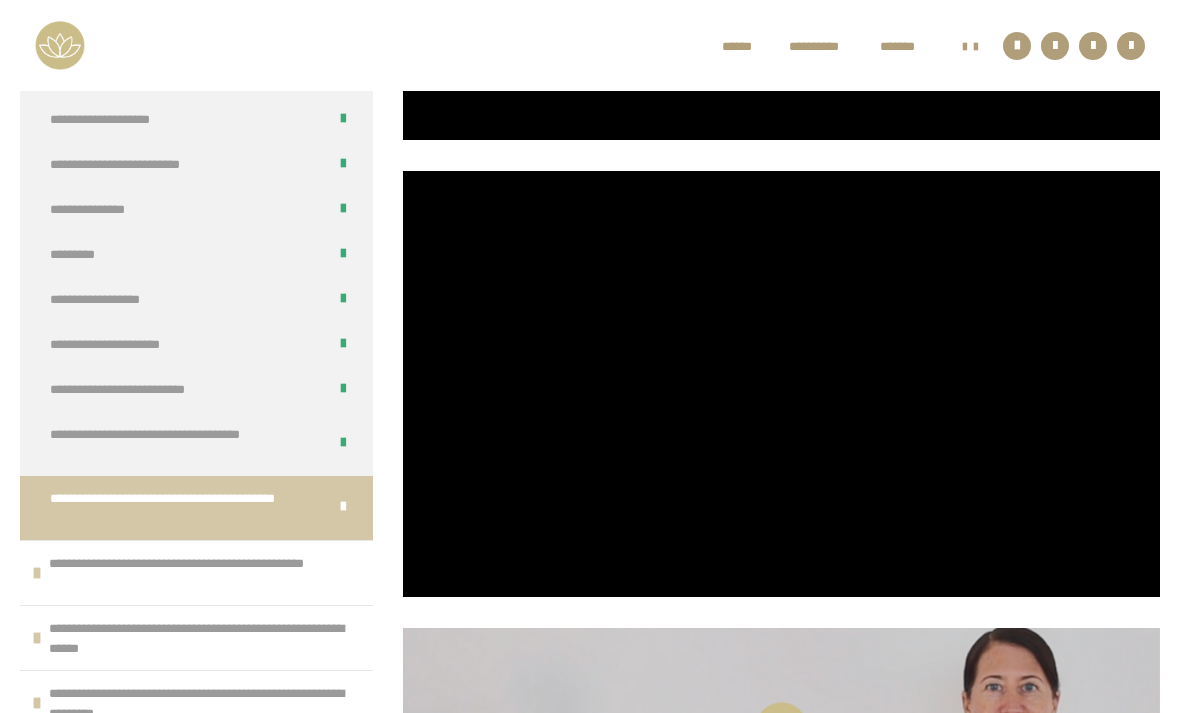 scroll, scrollTop: 3057, scrollLeft: 0, axis: vertical 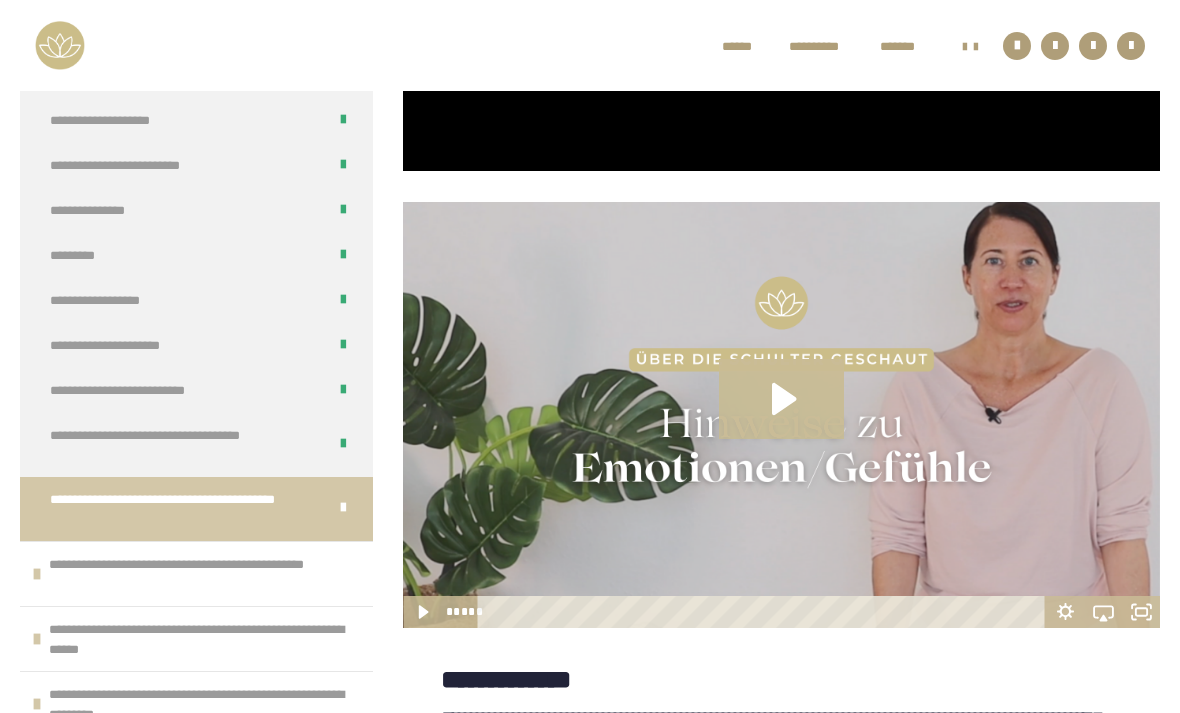 click 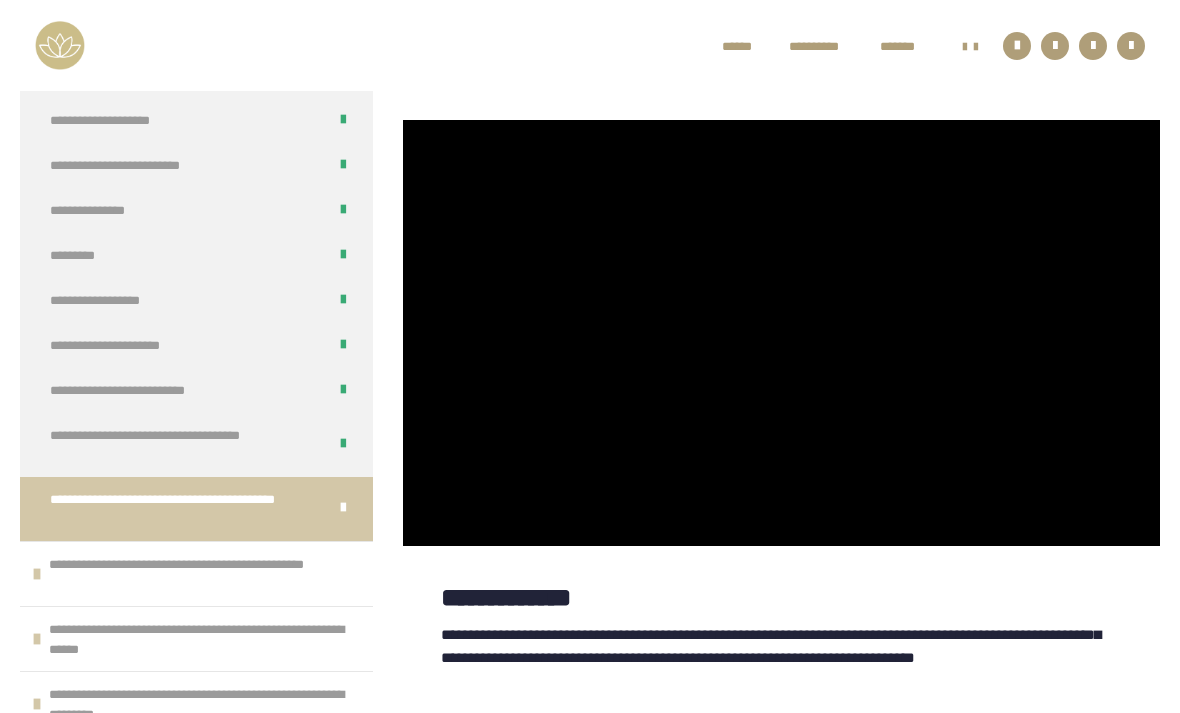 scroll, scrollTop: 3600, scrollLeft: 0, axis: vertical 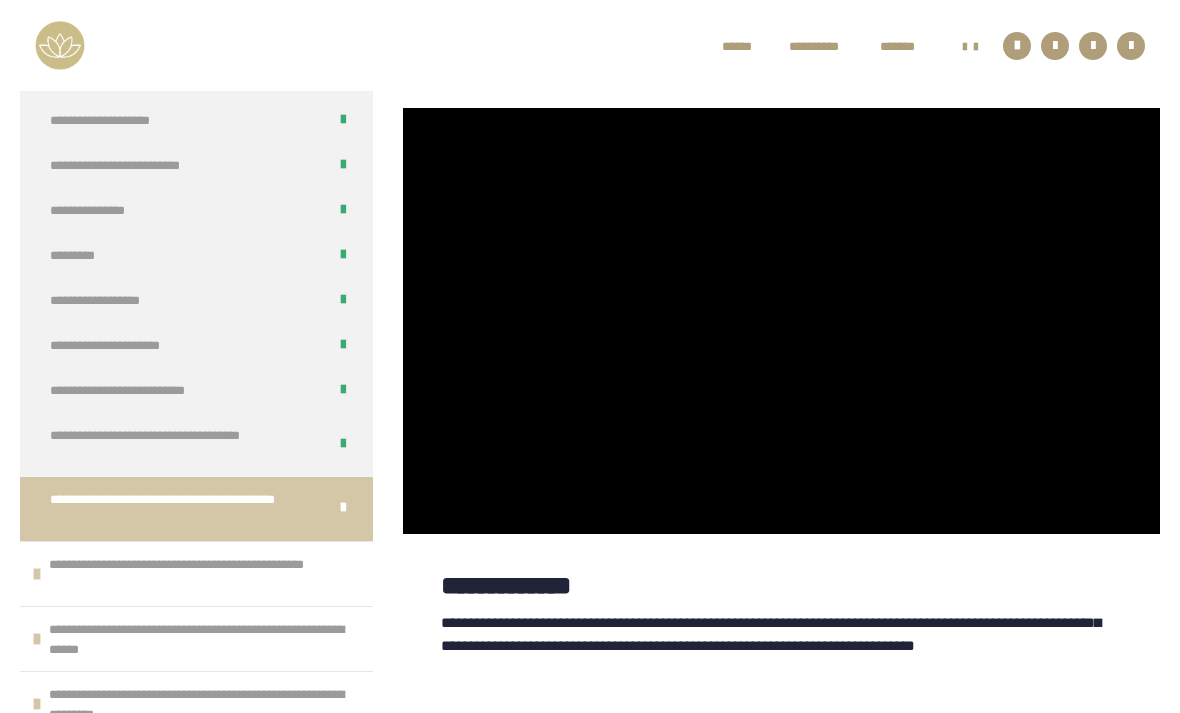 click at bounding box center (781, 321) 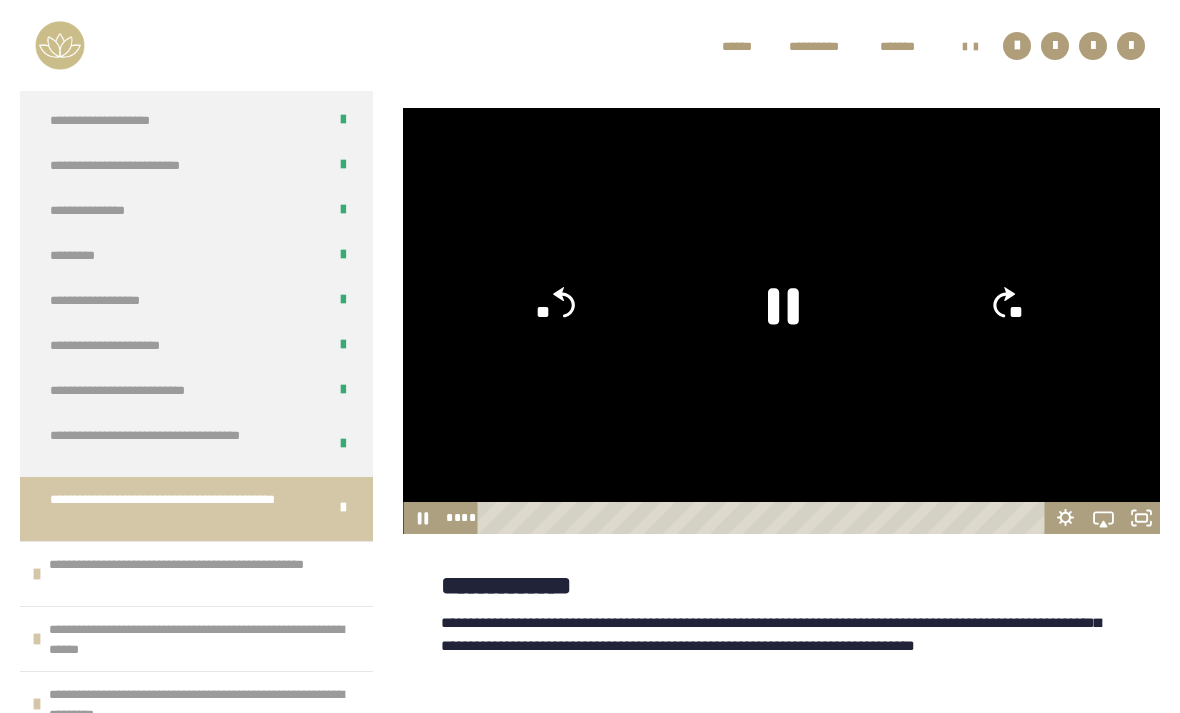 click 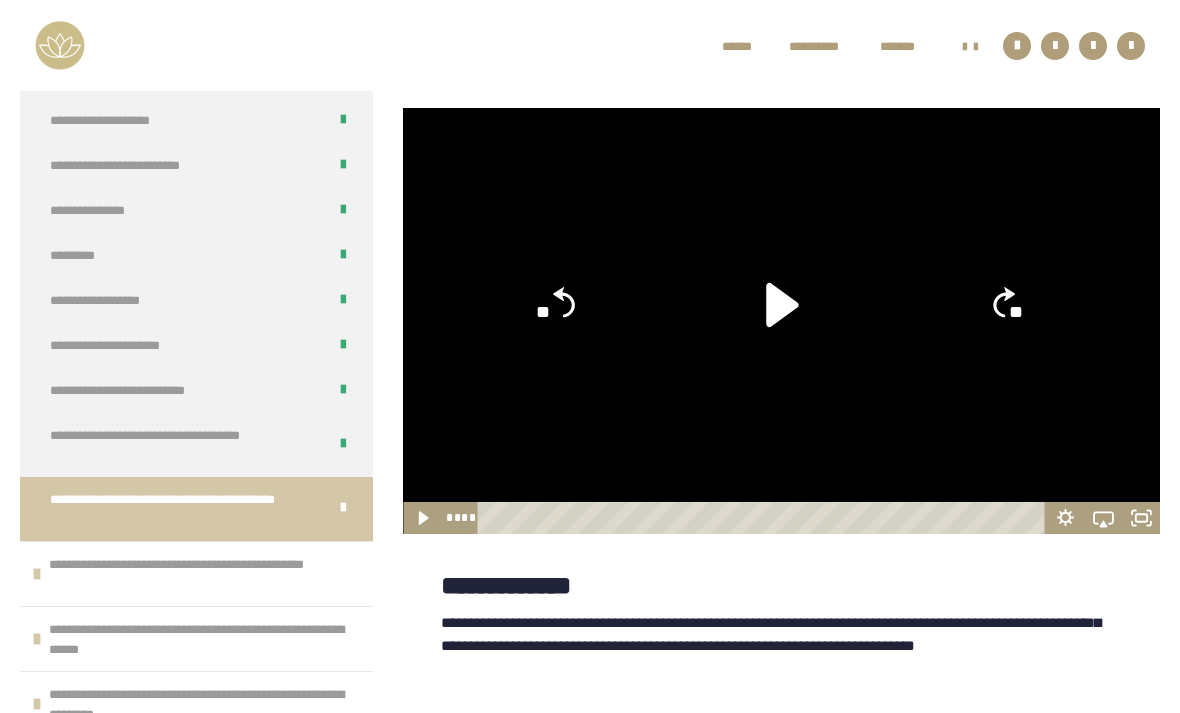 click 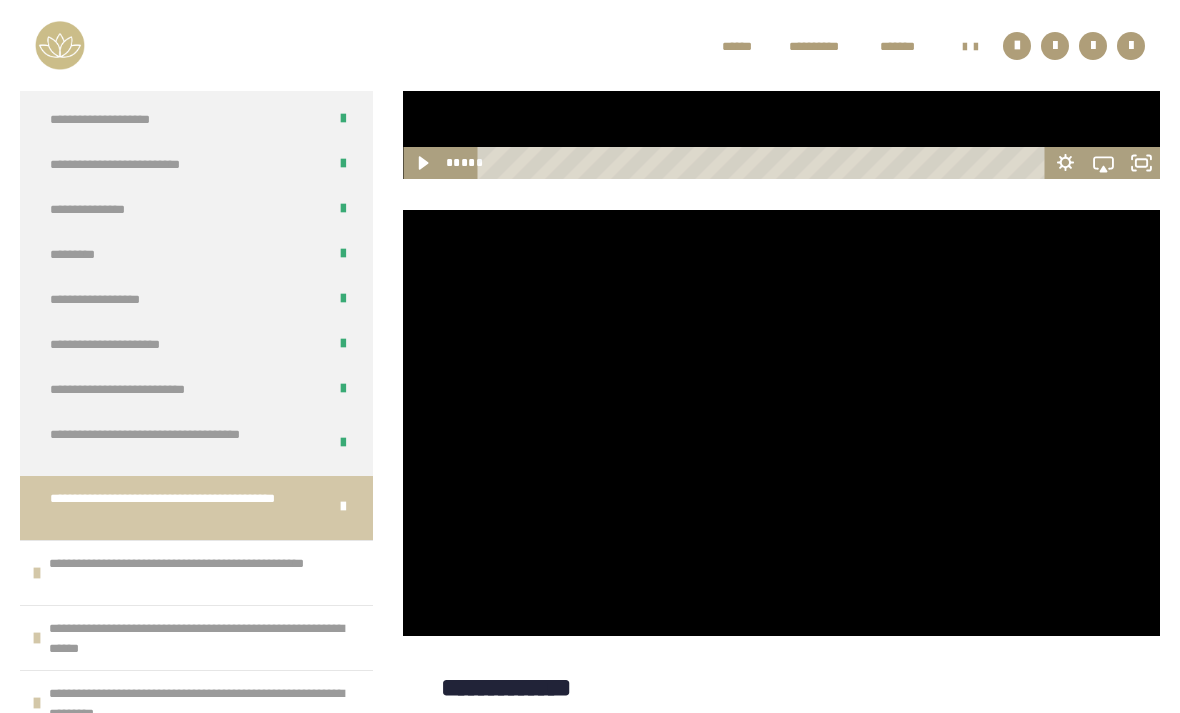 scroll, scrollTop: 3498, scrollLeft: 0, axis: vertical 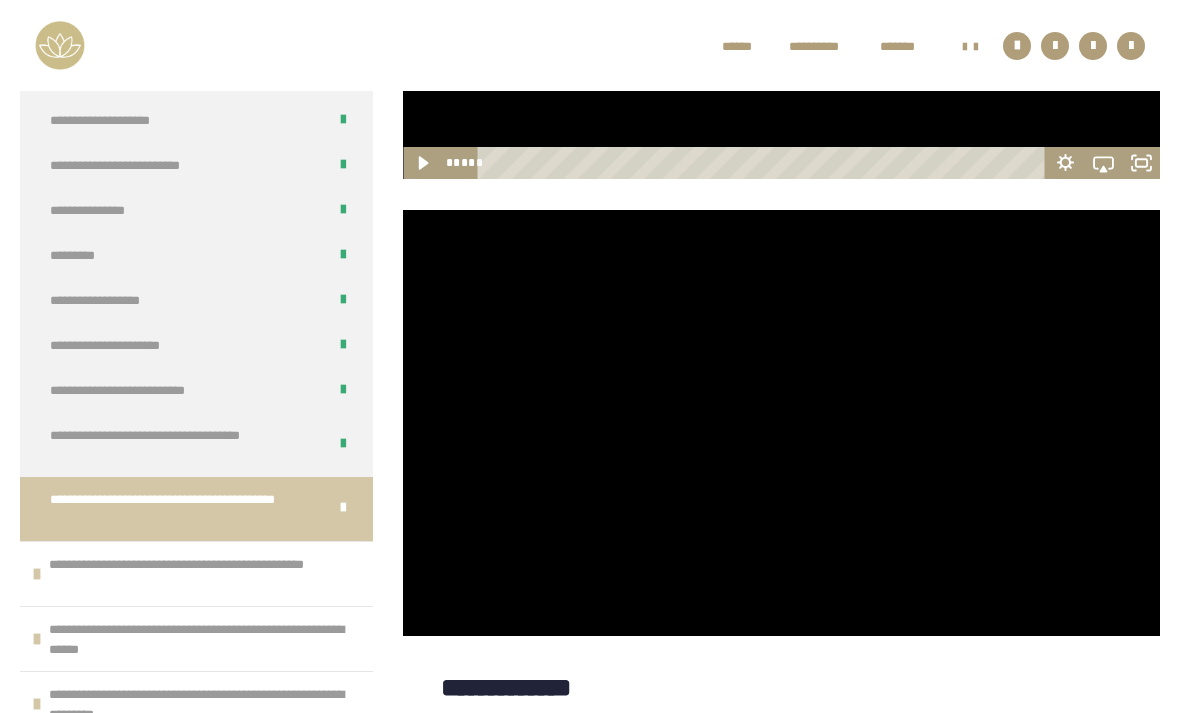 click at bounding box center [781, 423] 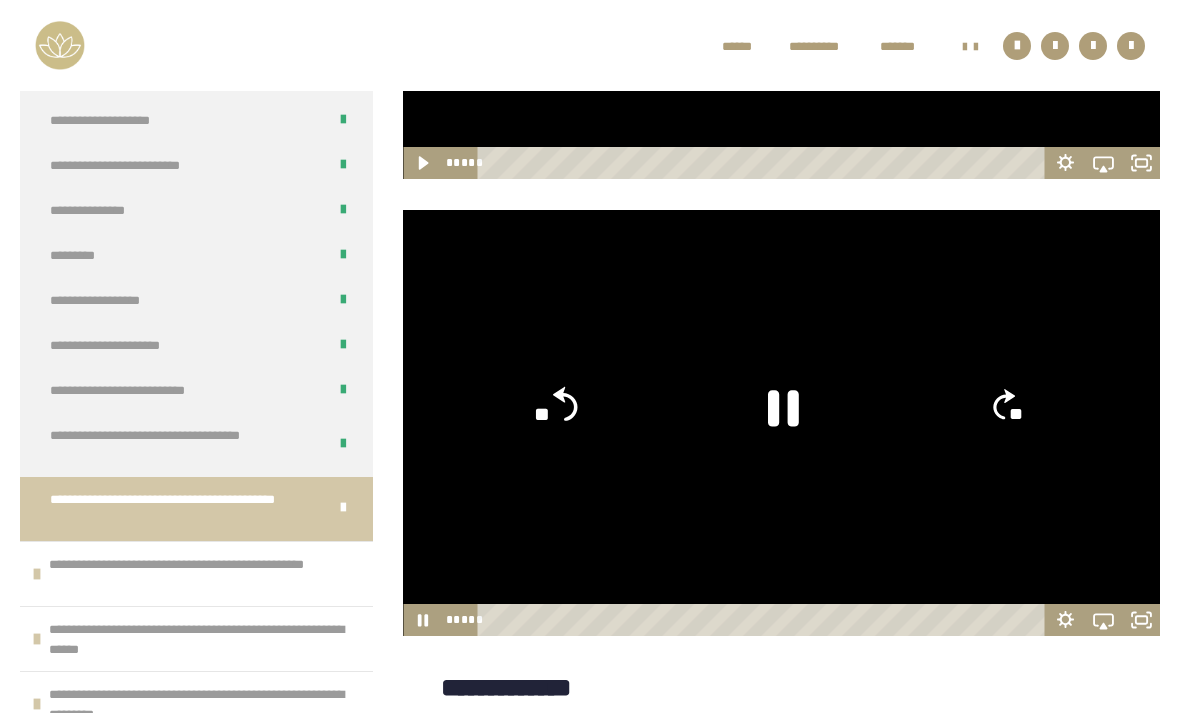 click on "**" 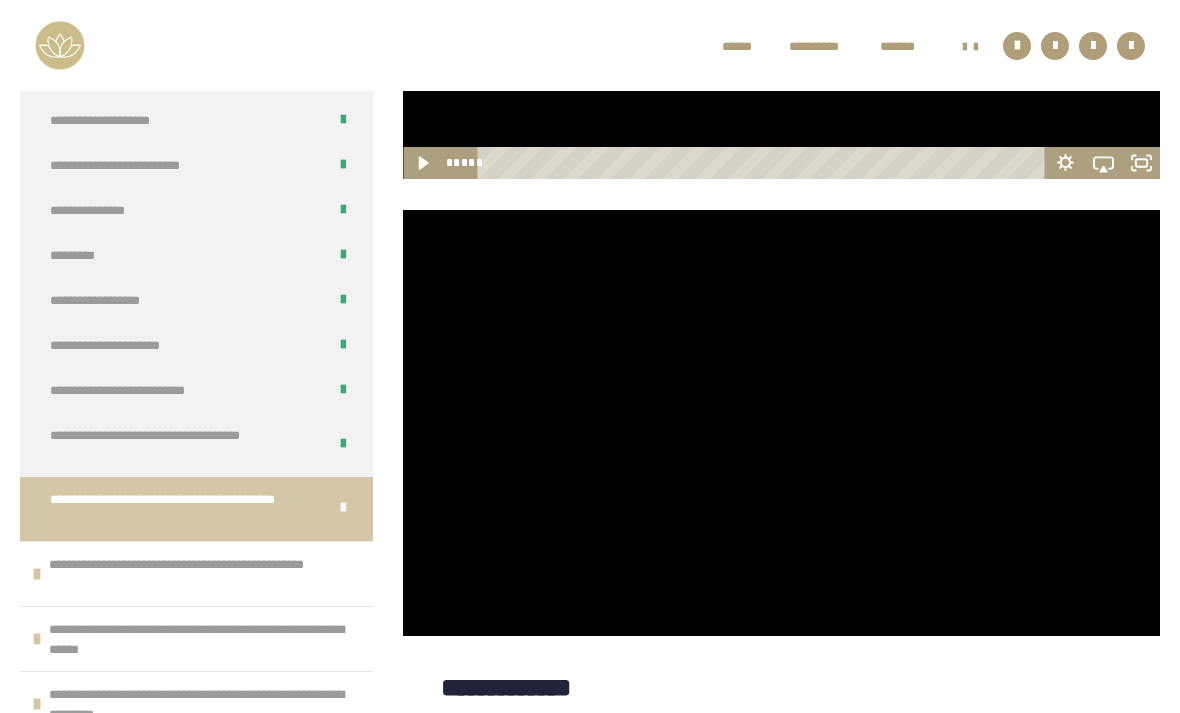 click at bounding box center (781, 423) 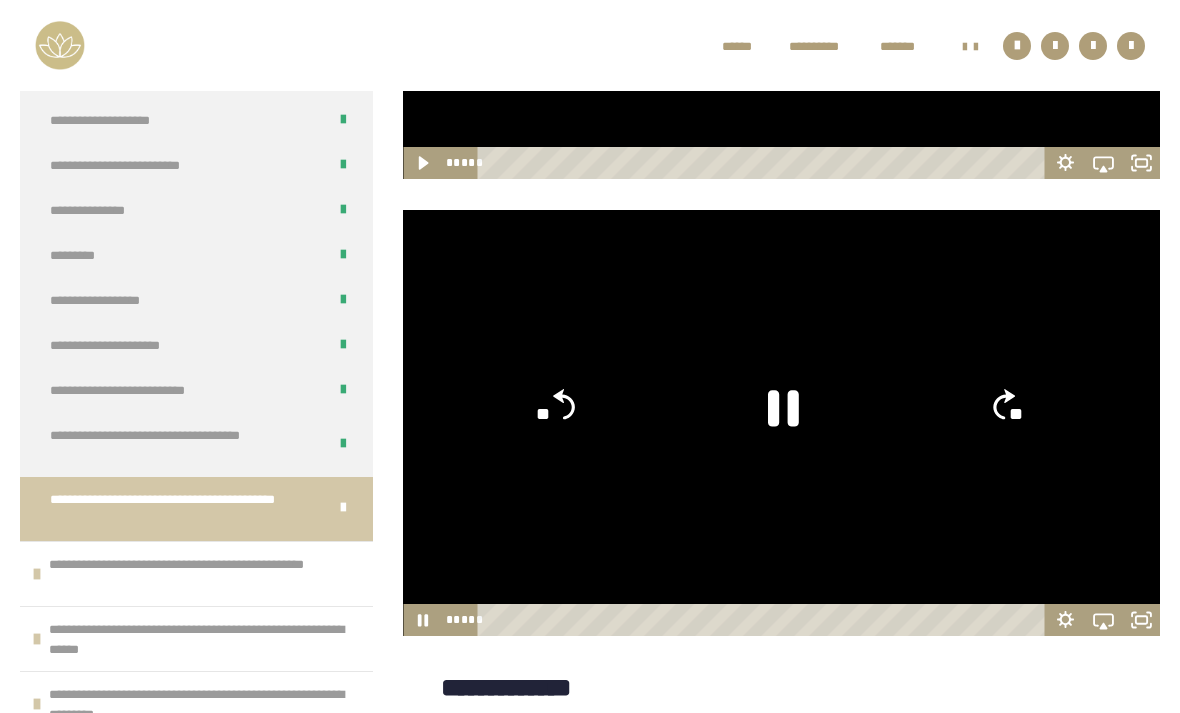 click on "**" 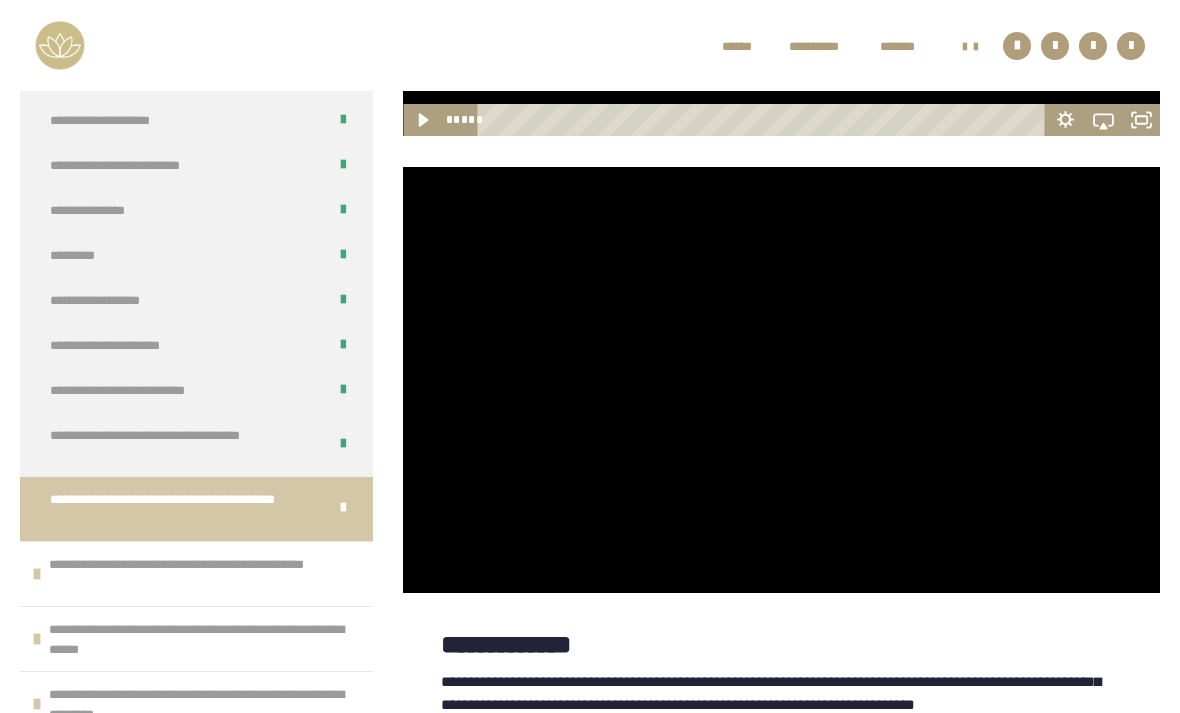 scroll, scrollTop: 3721, scrollLeft: 0, axis: vertical 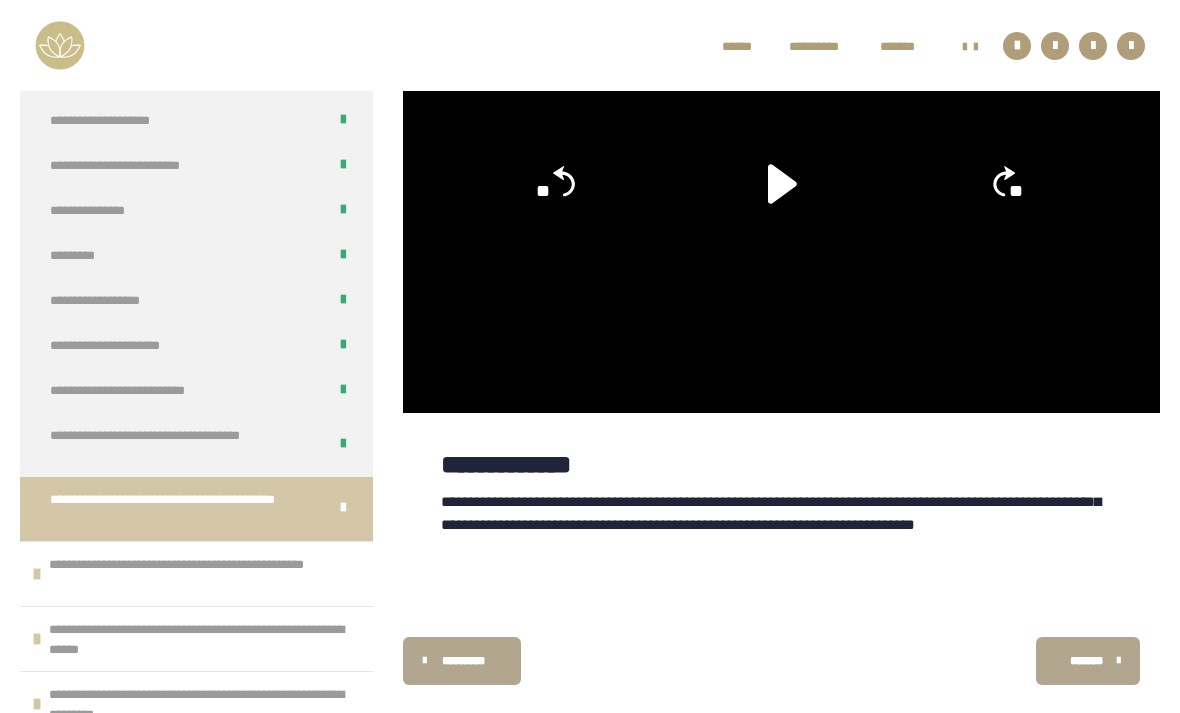click on "*******" at bounding box center [1088, 661] 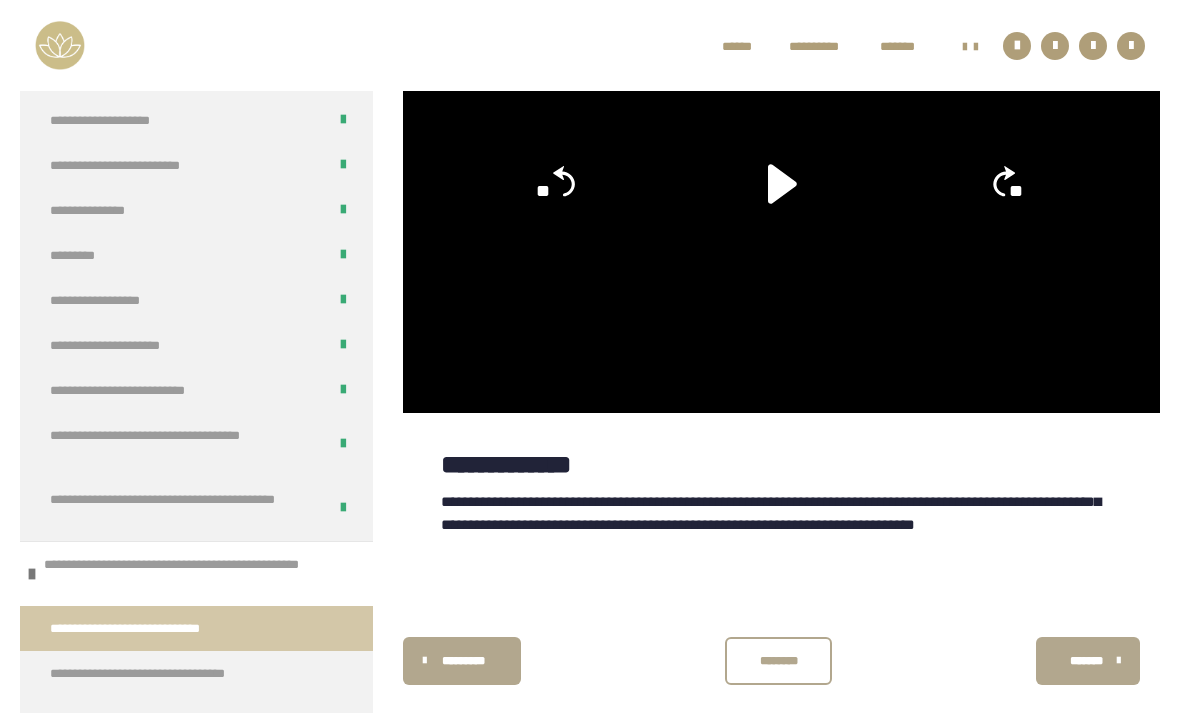 scroll, scrollTop: 431, scrollLeft: 0, axis: vertical 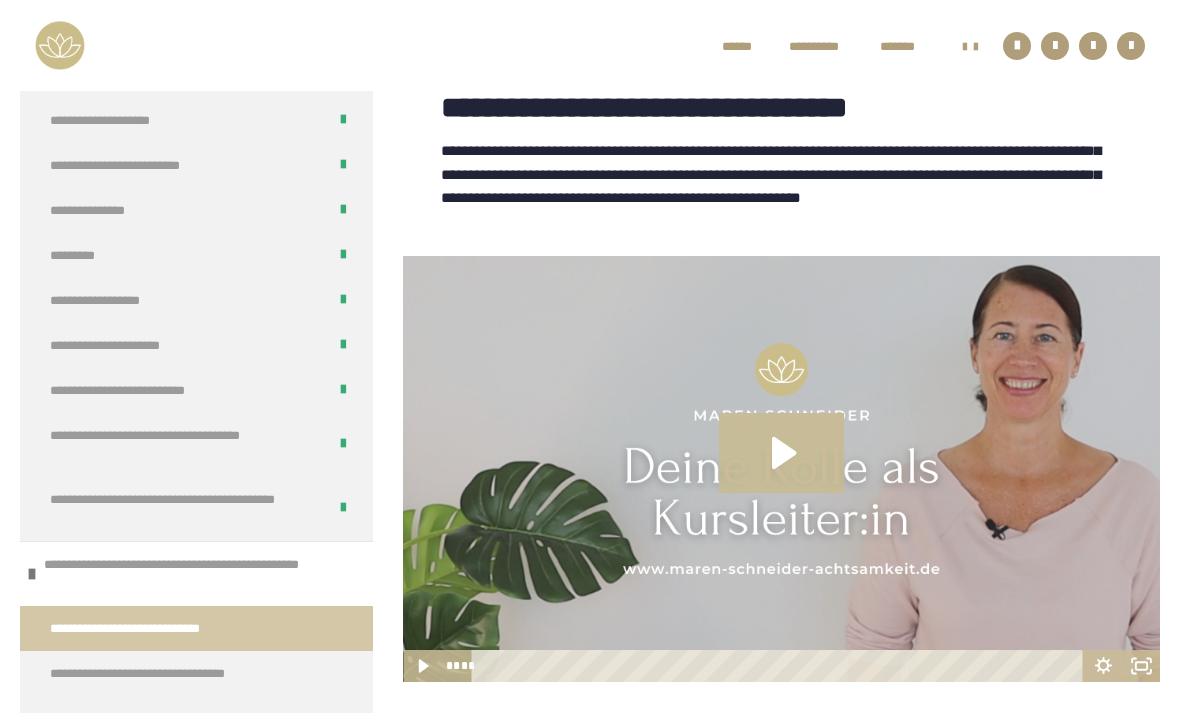 click 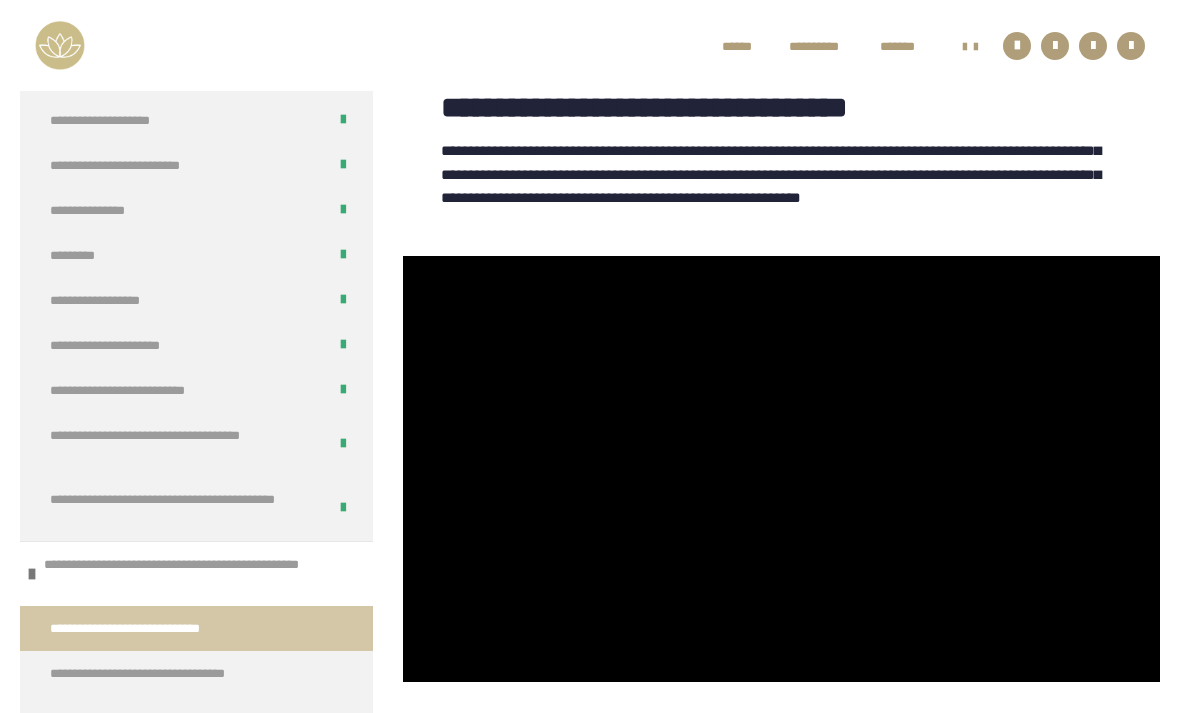 click at bounding box center (781, 469) 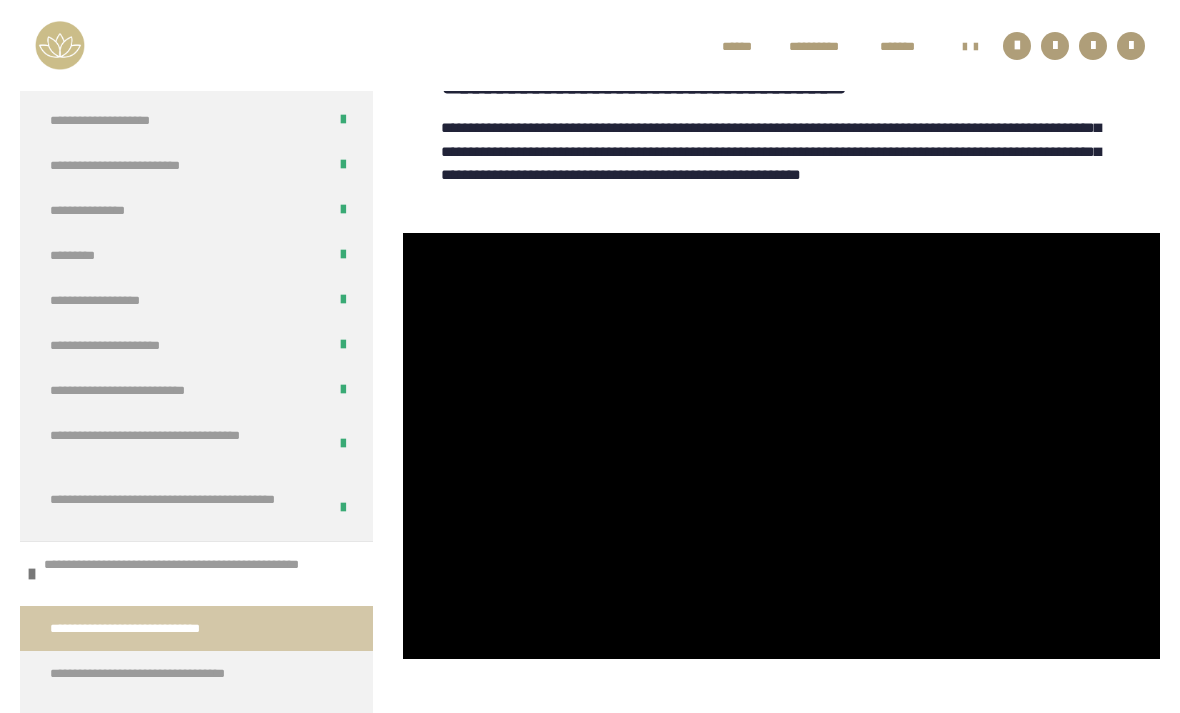 scroll, scrollTop: 449, scrollLeft: 0, axis: vertical 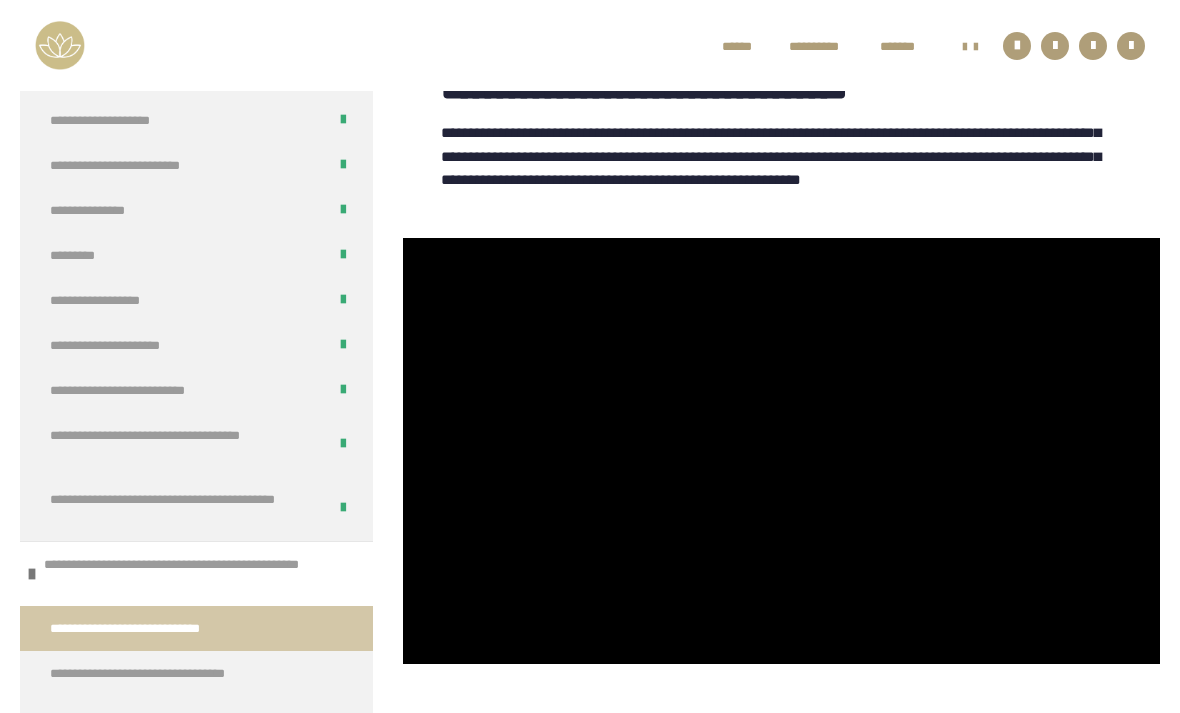 click at bounding box center [781, 451] 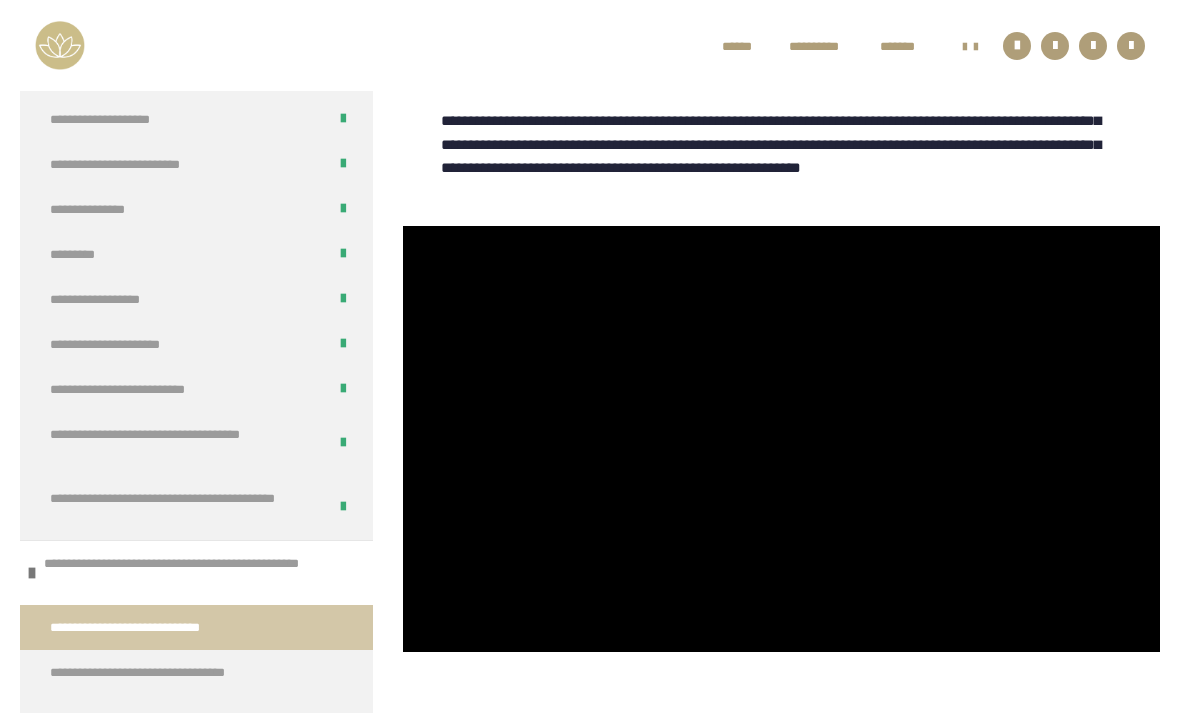 scroll, scrollTop: 507, scrollLeft: 0, axis: vertical 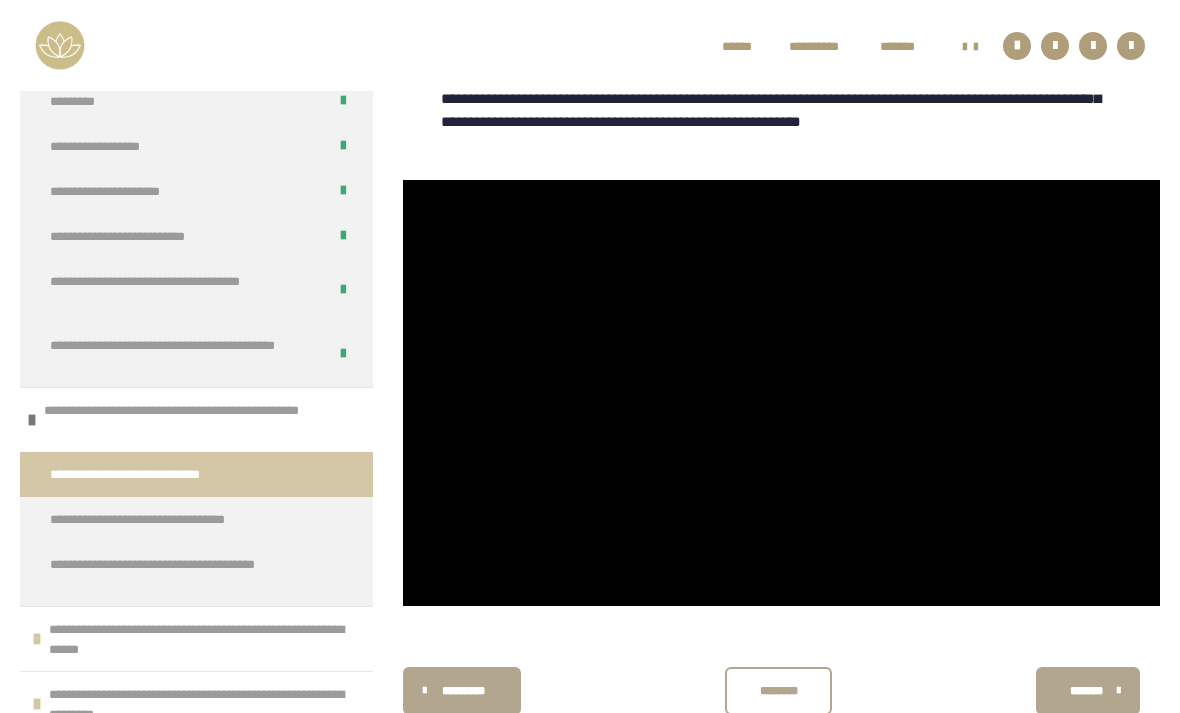 click on "********" at bounding box center (778, 691) 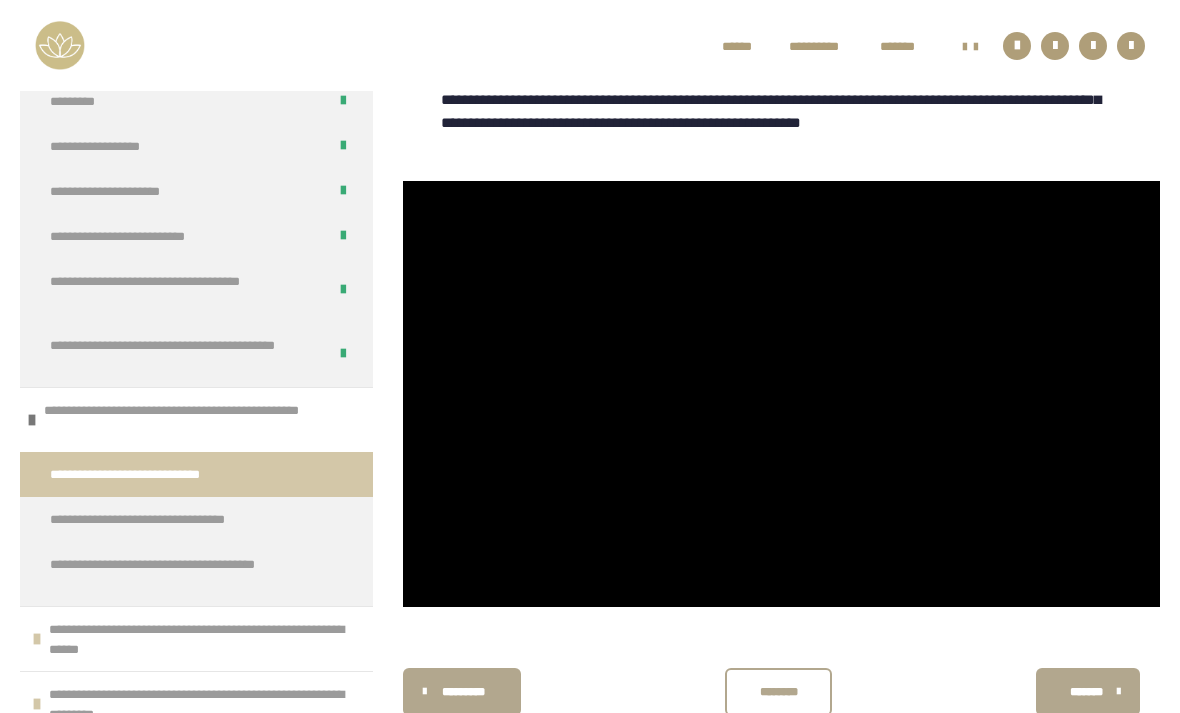 scroll, scrollTop: 507, scrollLeft: 0, axis: vertical 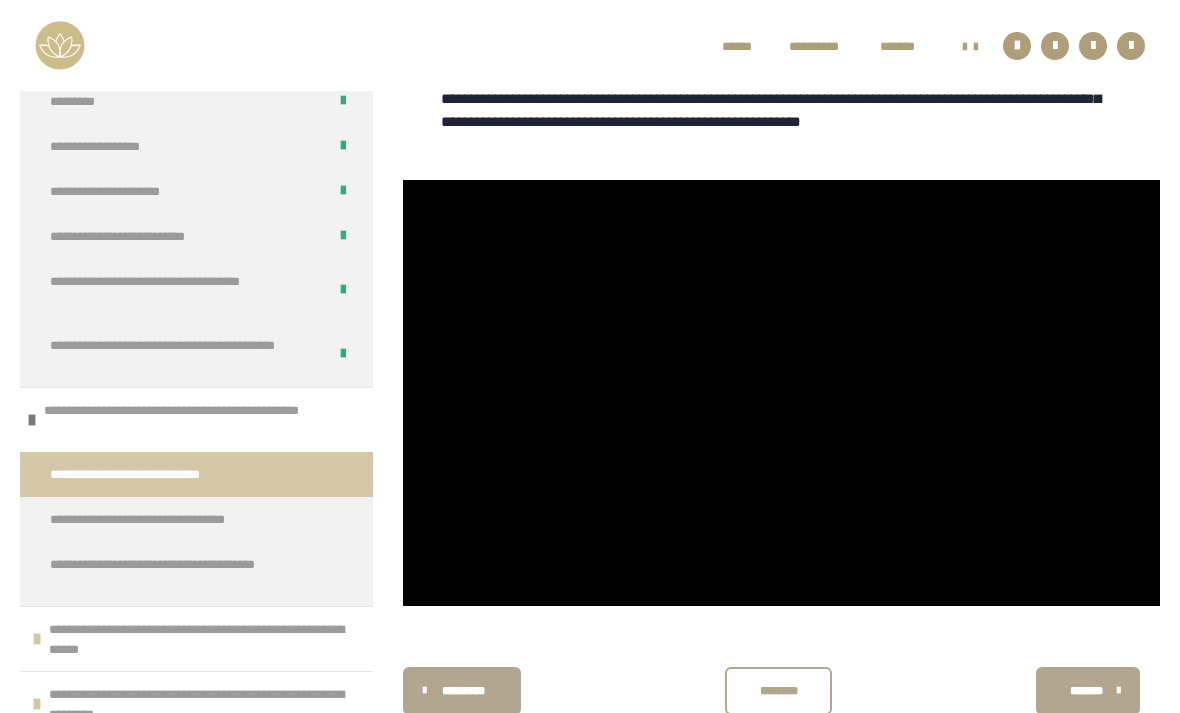 click at bounding box center (781, 393) 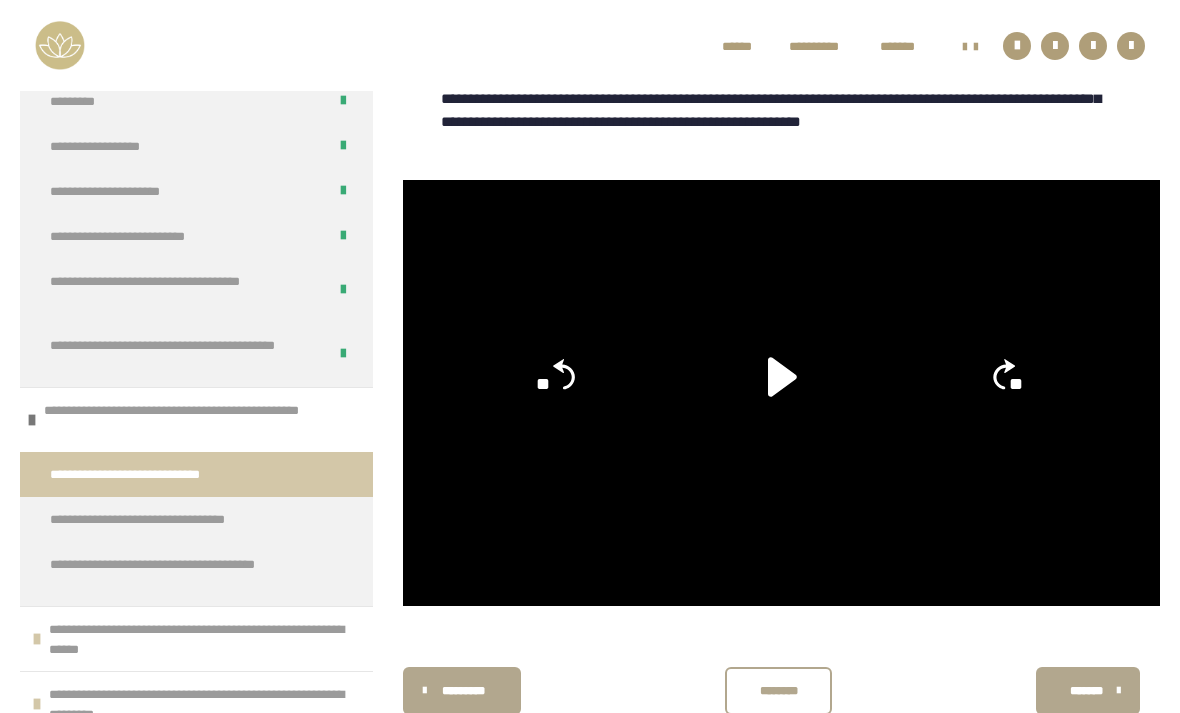 click on "********" at bounding box center [778, 691] 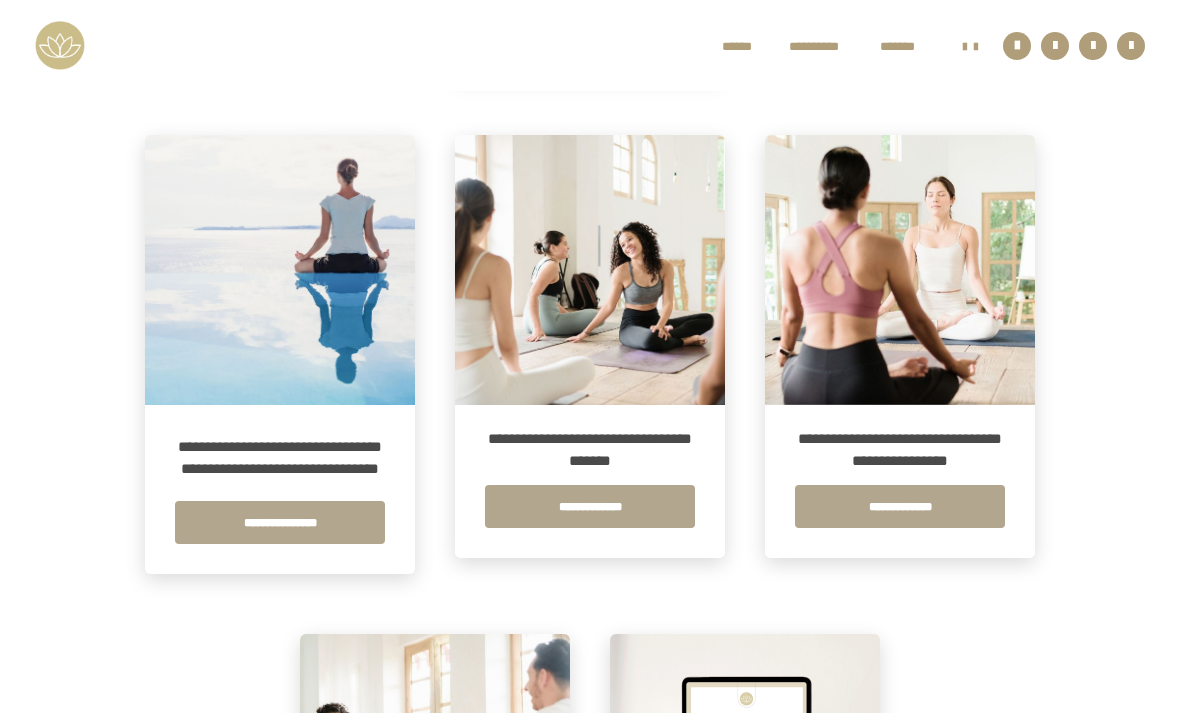 scroll, scrollTop: 903, scrollLeft: 0, axis: vertical 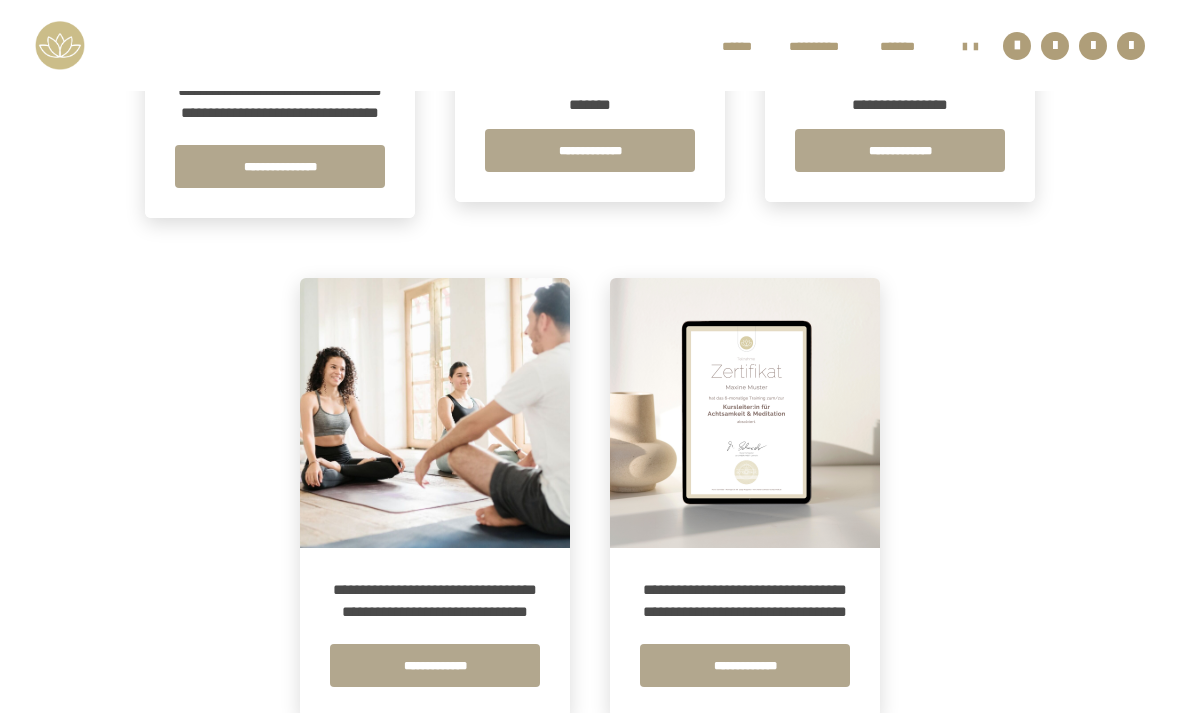 click on "**********" at bounding box center [435, 665] 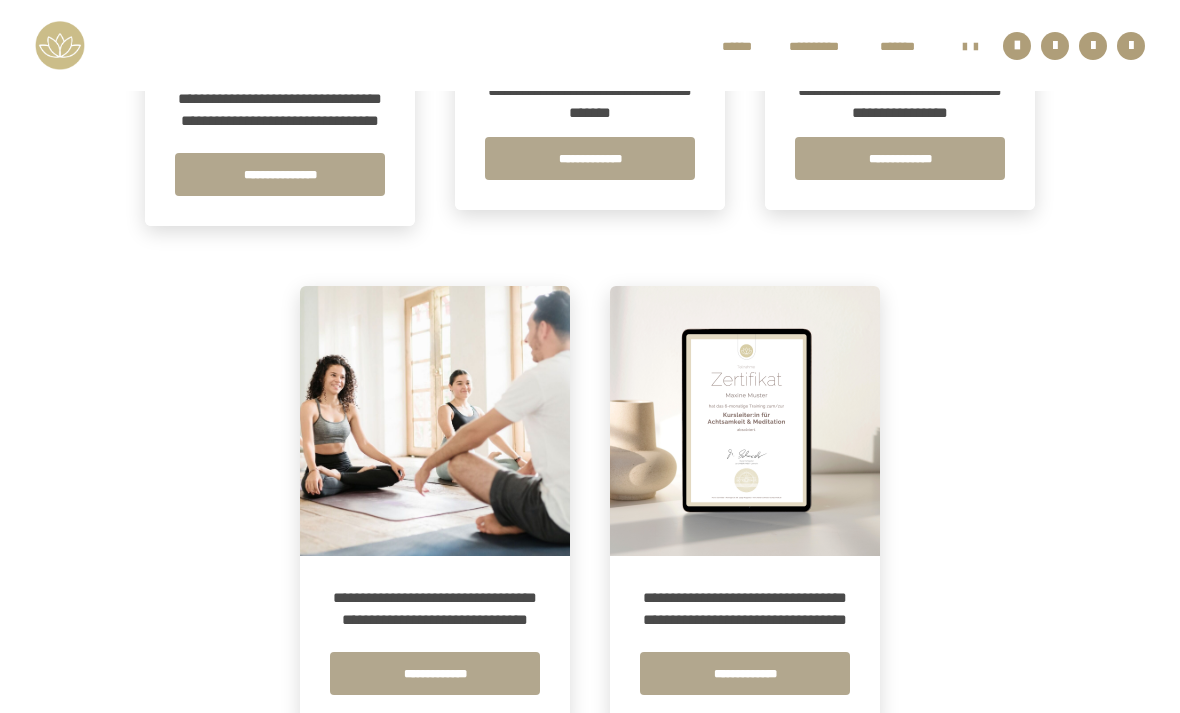 scroll, scrollTop: 1259, scrollLeft: 0, axis: vertical 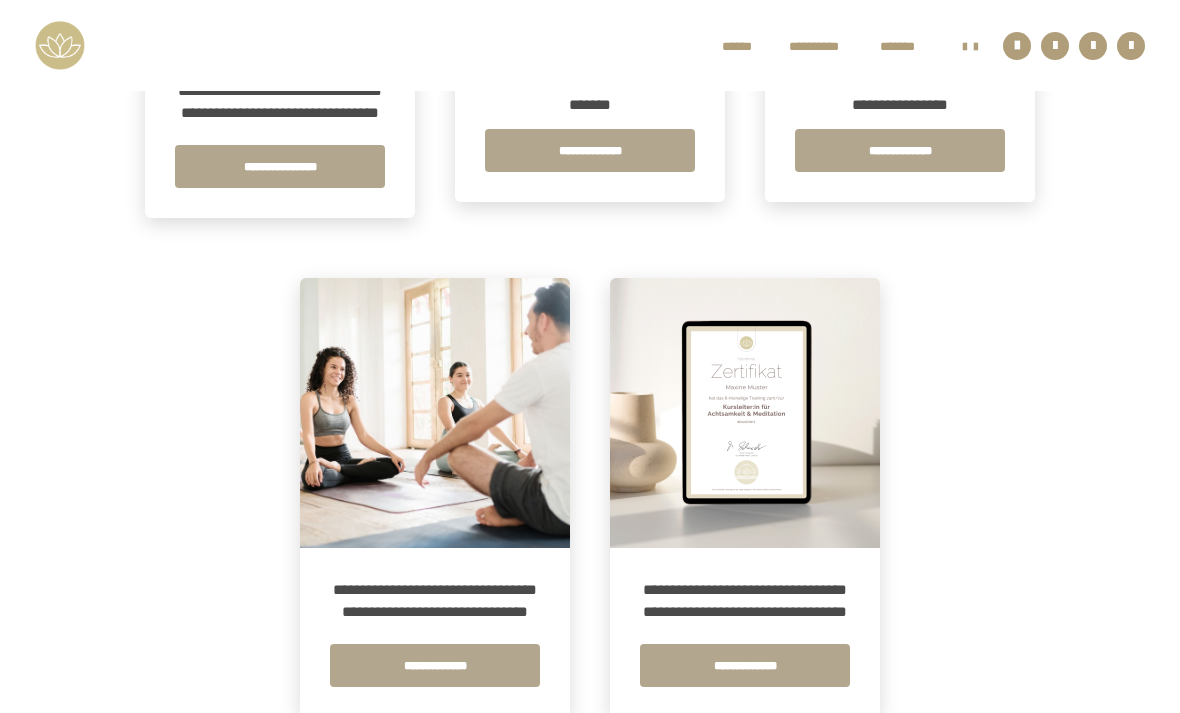 click on "**********" at bounding box center [435, 665] 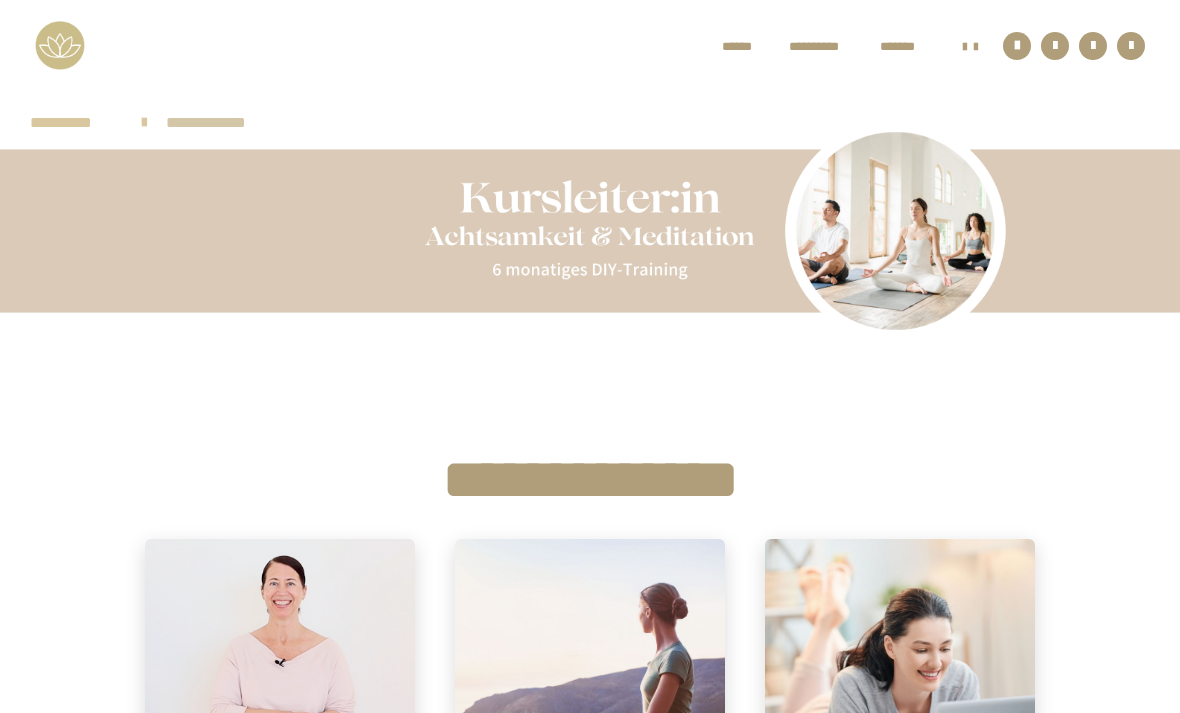 click at bounding box center [280, 674] 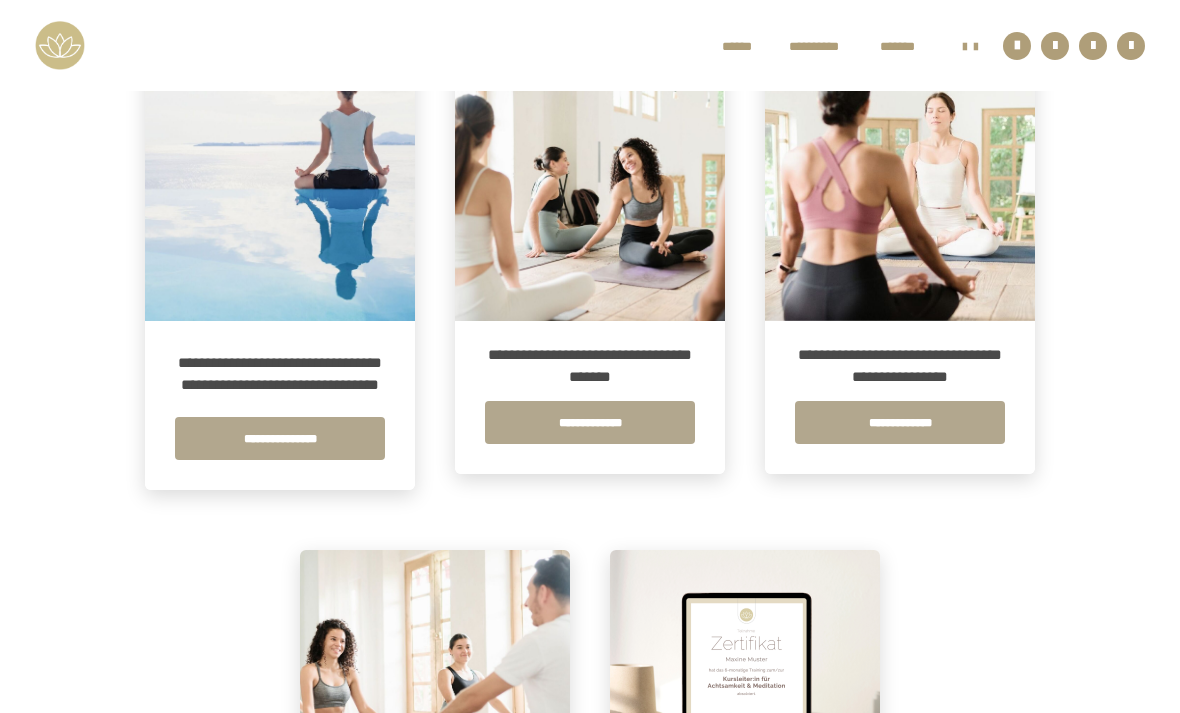 scroll, scrollTop: 987, scrollLeft: 0, axis: vertical 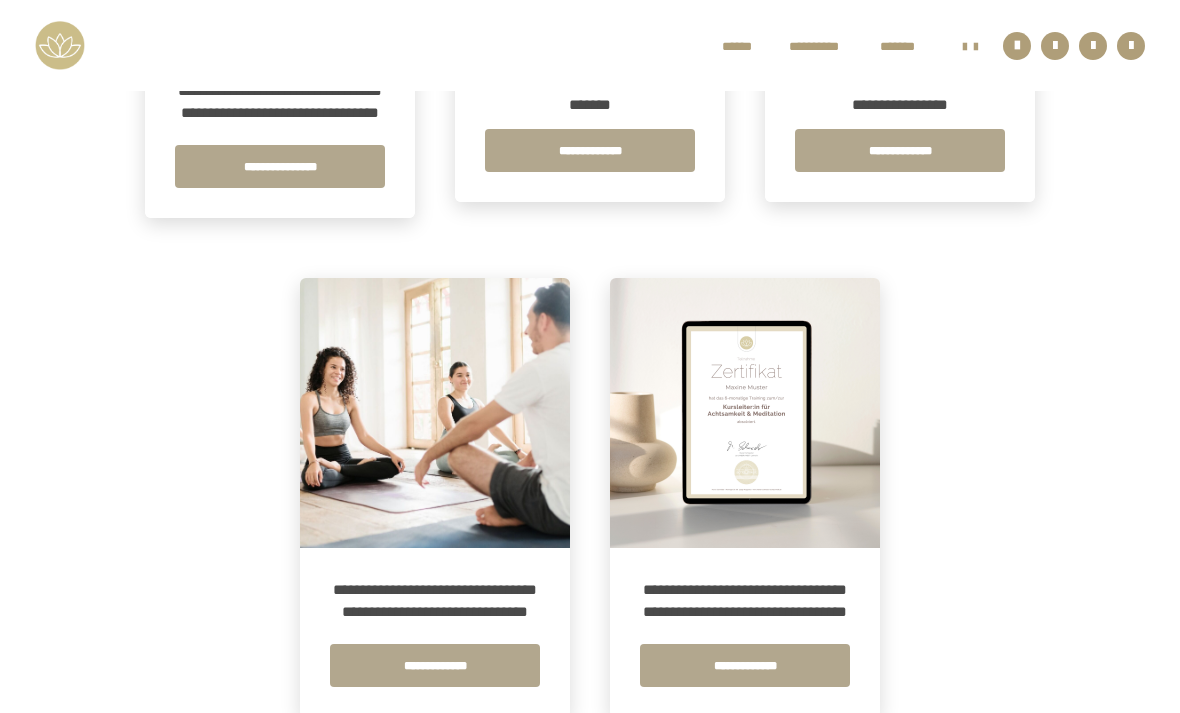 click on "**********" at bounding box center [435, 665] 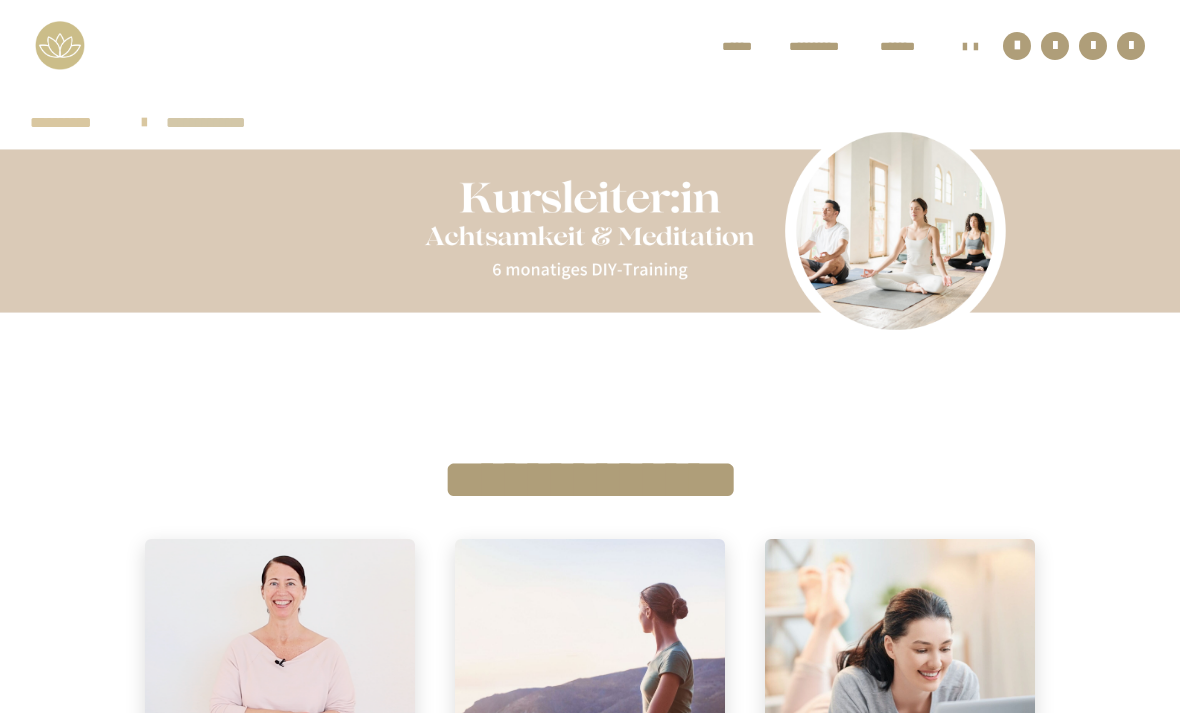 click at bounding box center [280, 674] 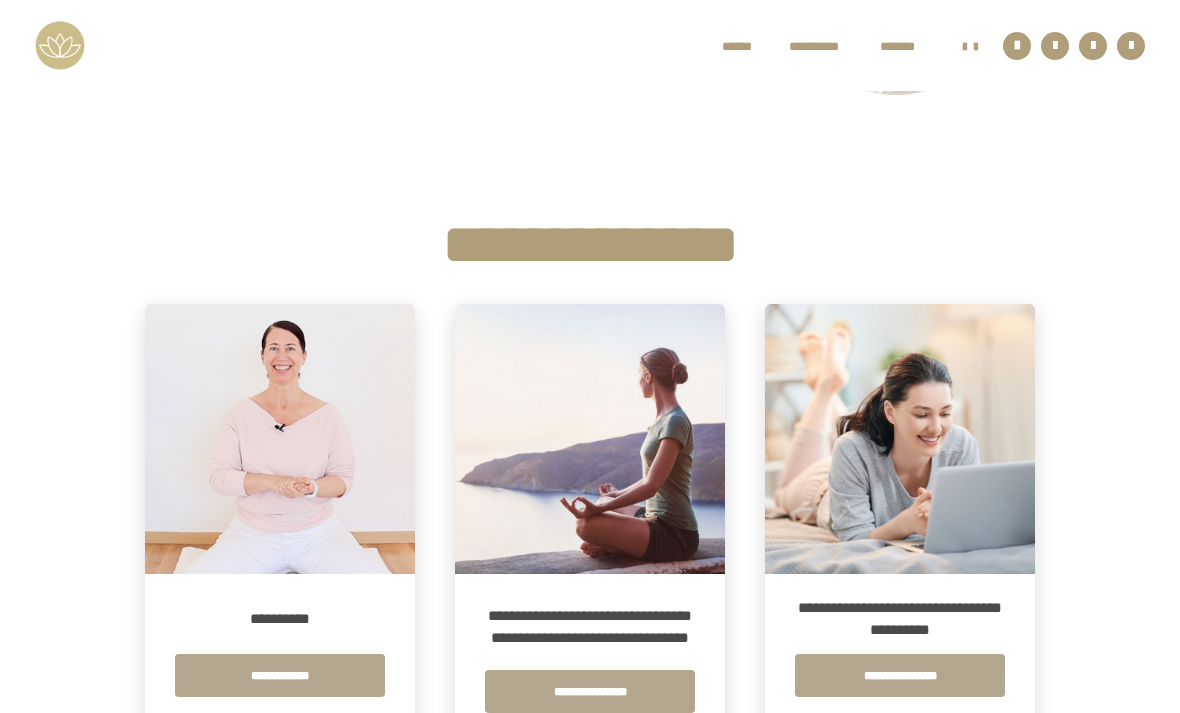 scroll, scrollTop: 299, scrollLeft: 0, axis: vertical 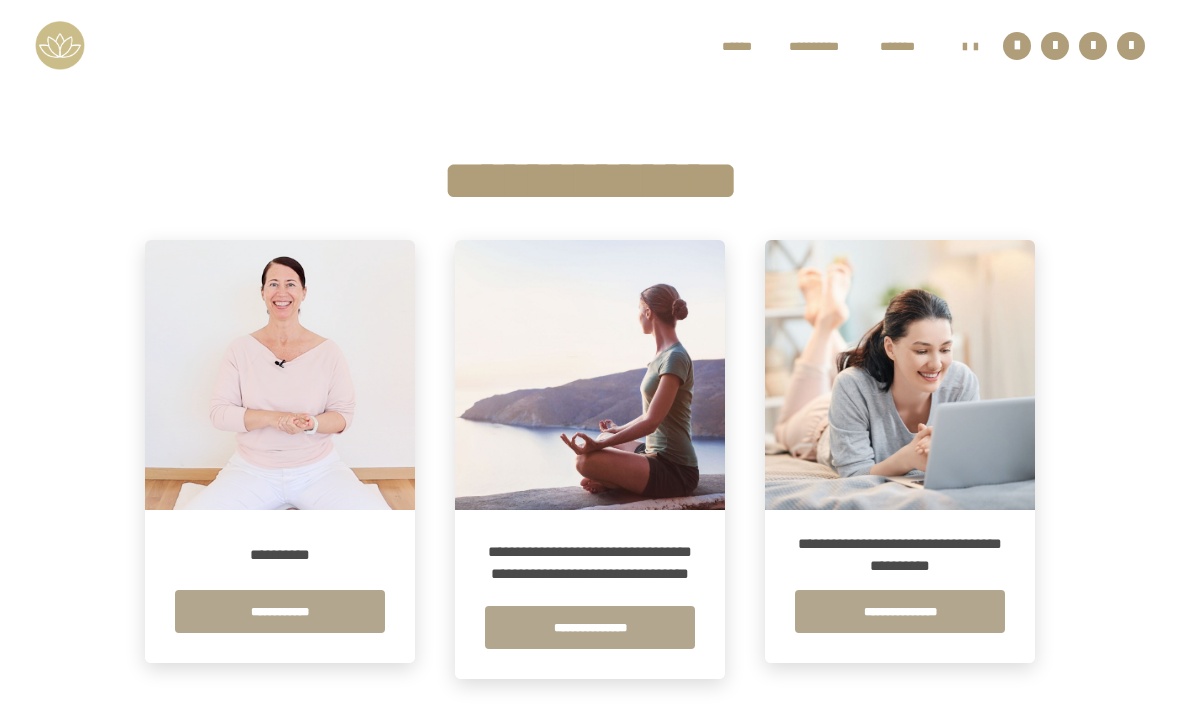 click on "**********" at bounding box center (280, 611) 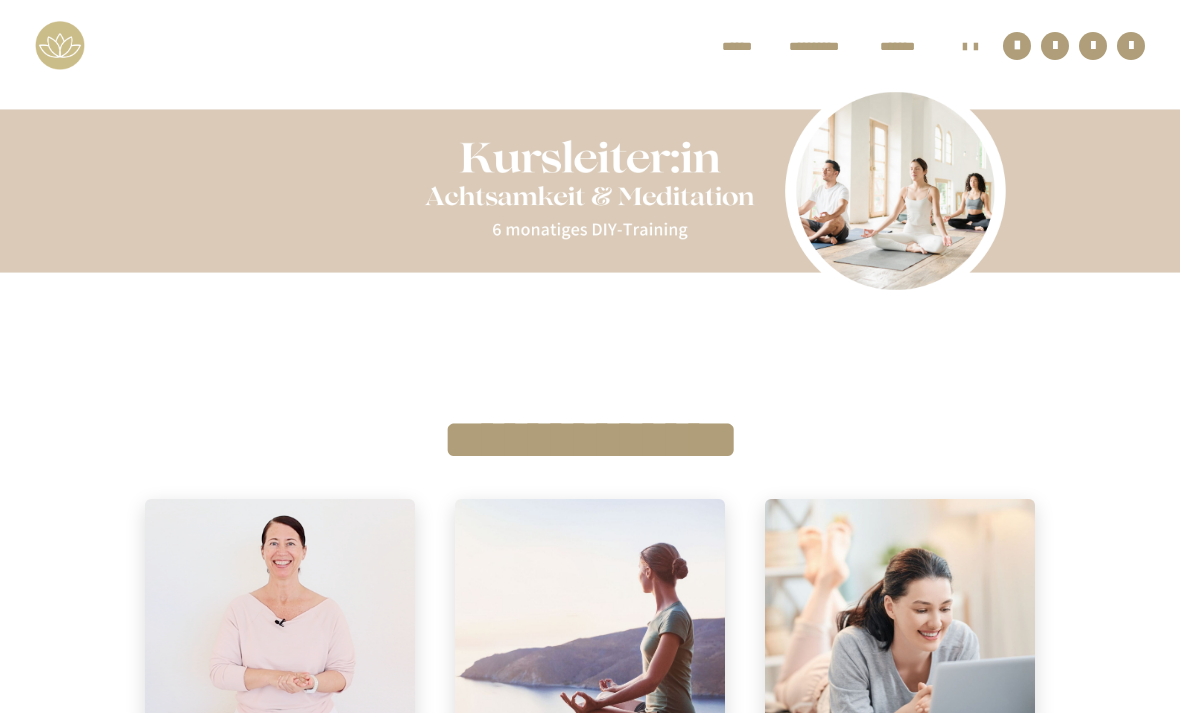 scroll, scrollTop: 0, scrollLeft: 0, axis: both 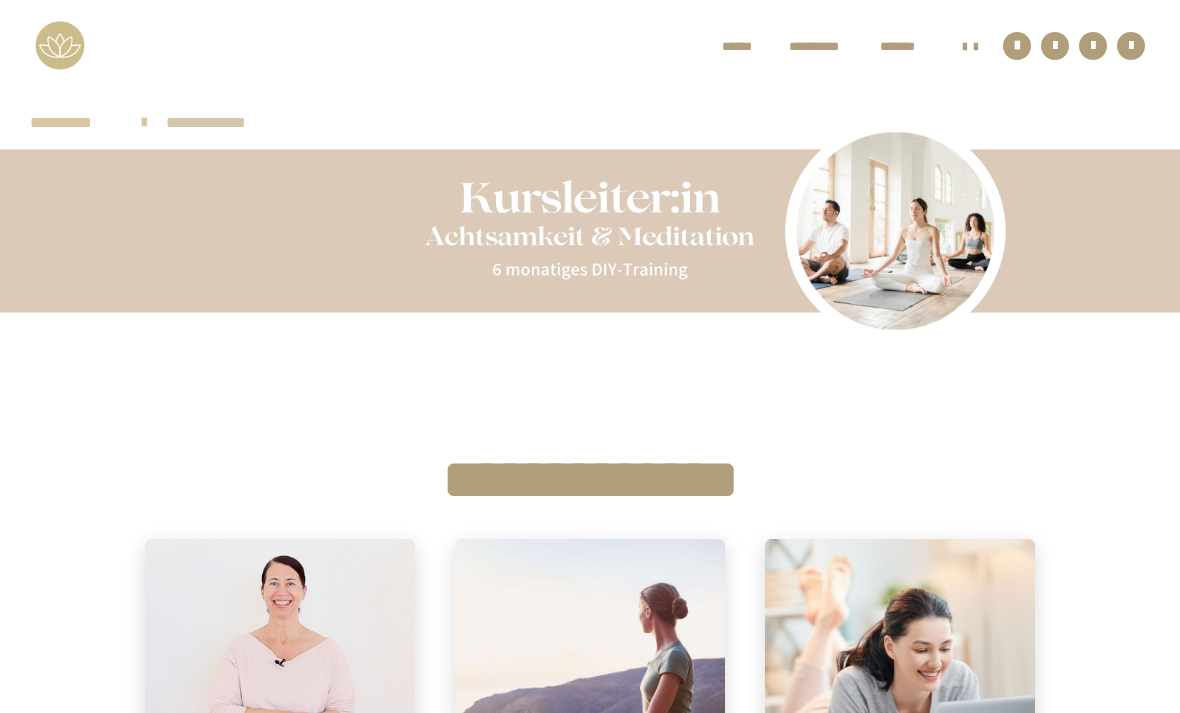 click on "**********" at bounding box center [590, 45] 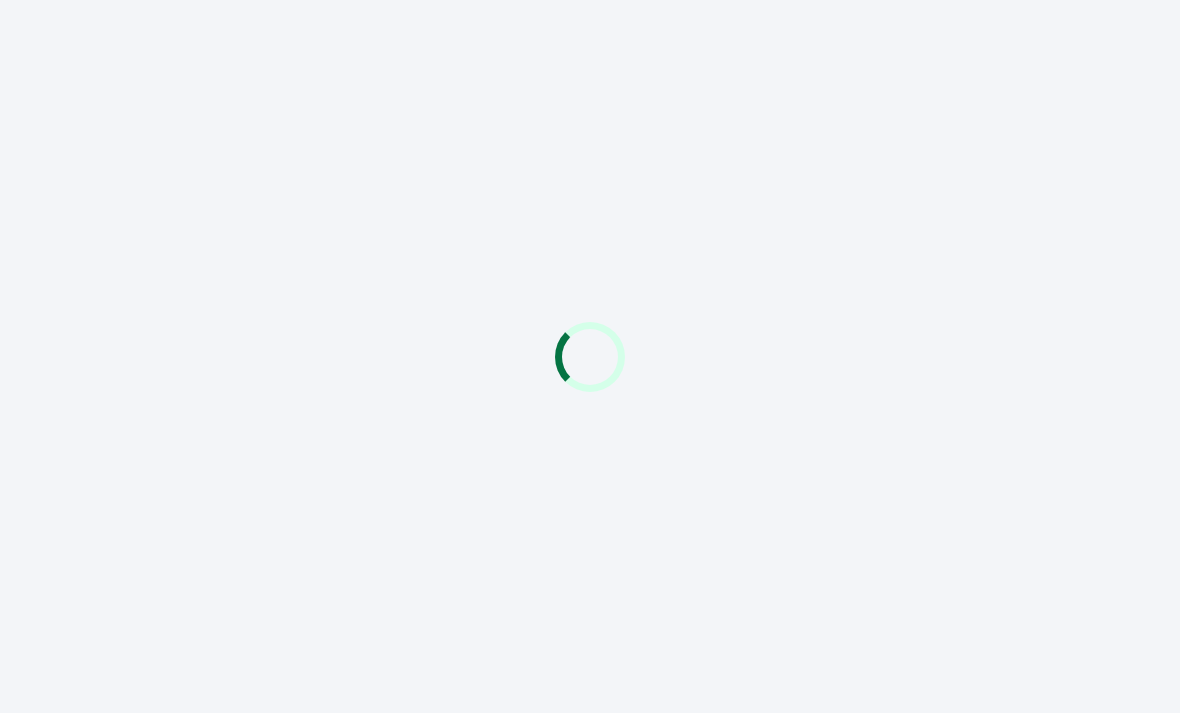 scroll, scrollTop: 0, scrollLeft: 0, axis: both 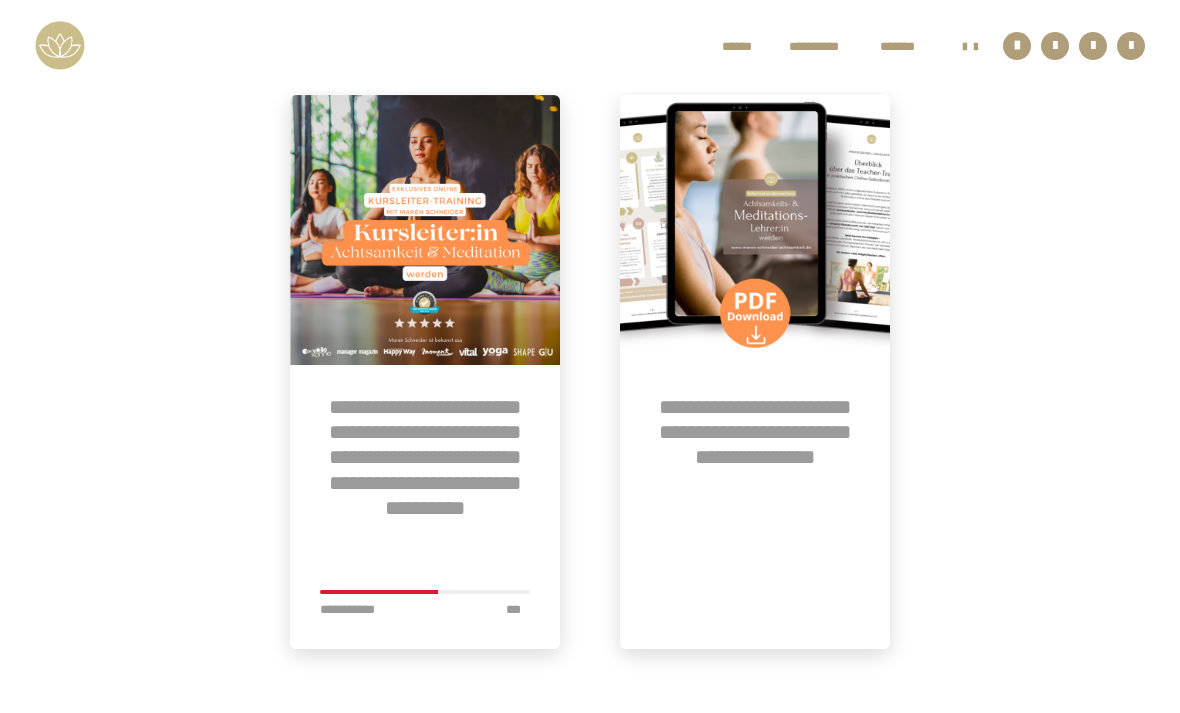 click at bounding box center [425, 230] 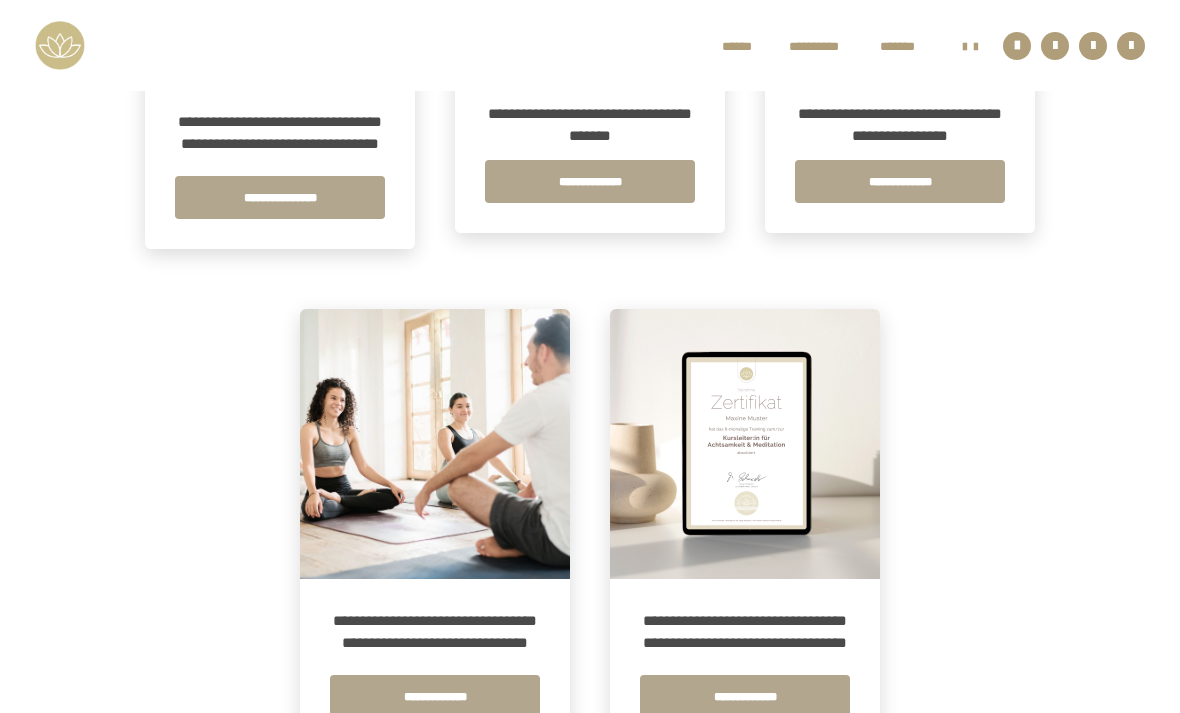 scroll, scrollTop: 1230, scrollLeft: 0, axis: vertical 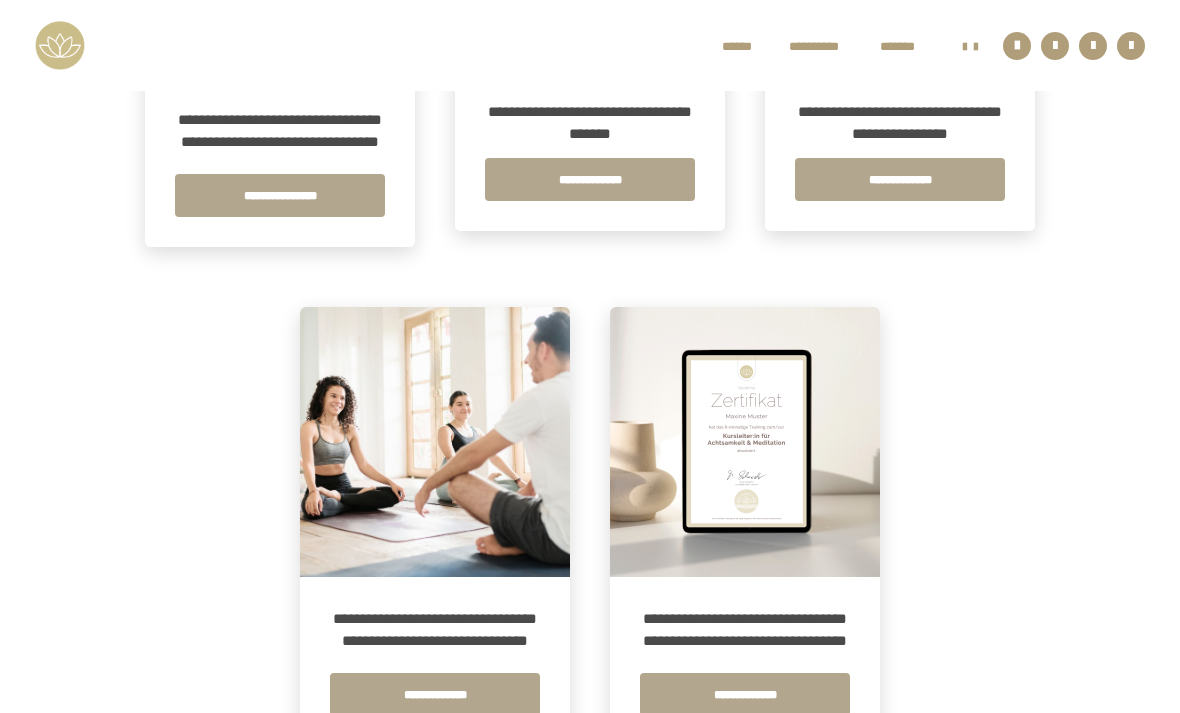 click on "**********" at bounding box center [435, 694] 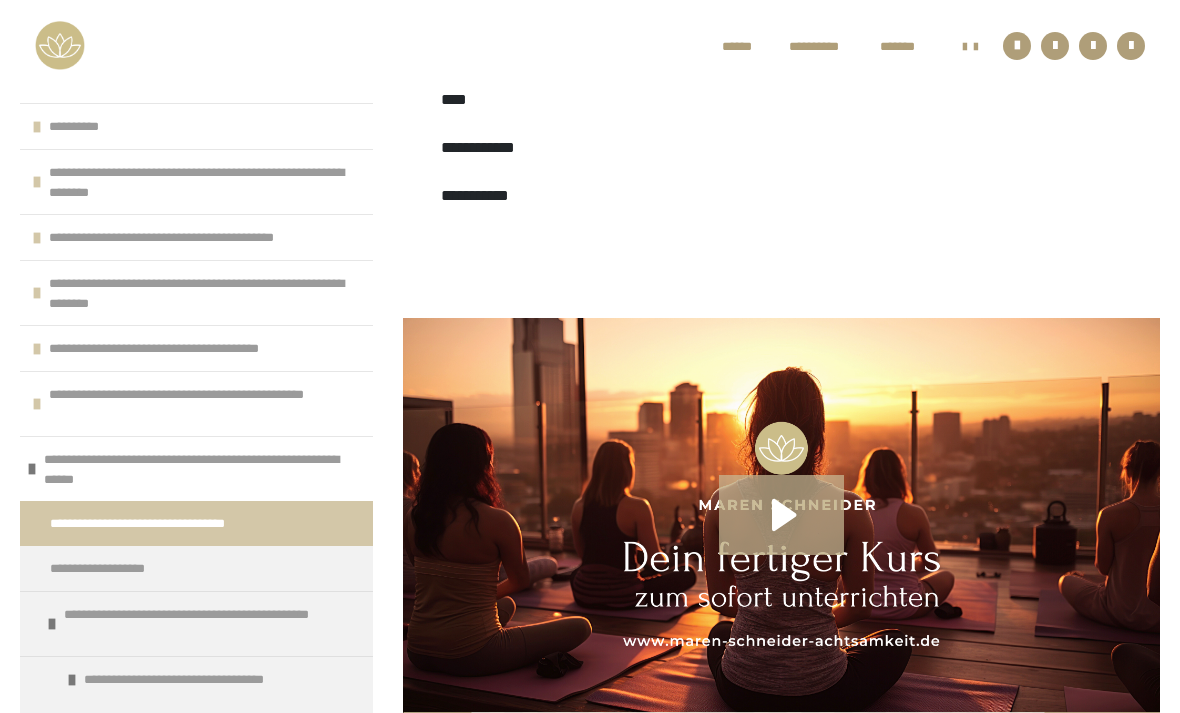 scroll, scrollTop: 707, scrollLeft: 0, axis: vertical 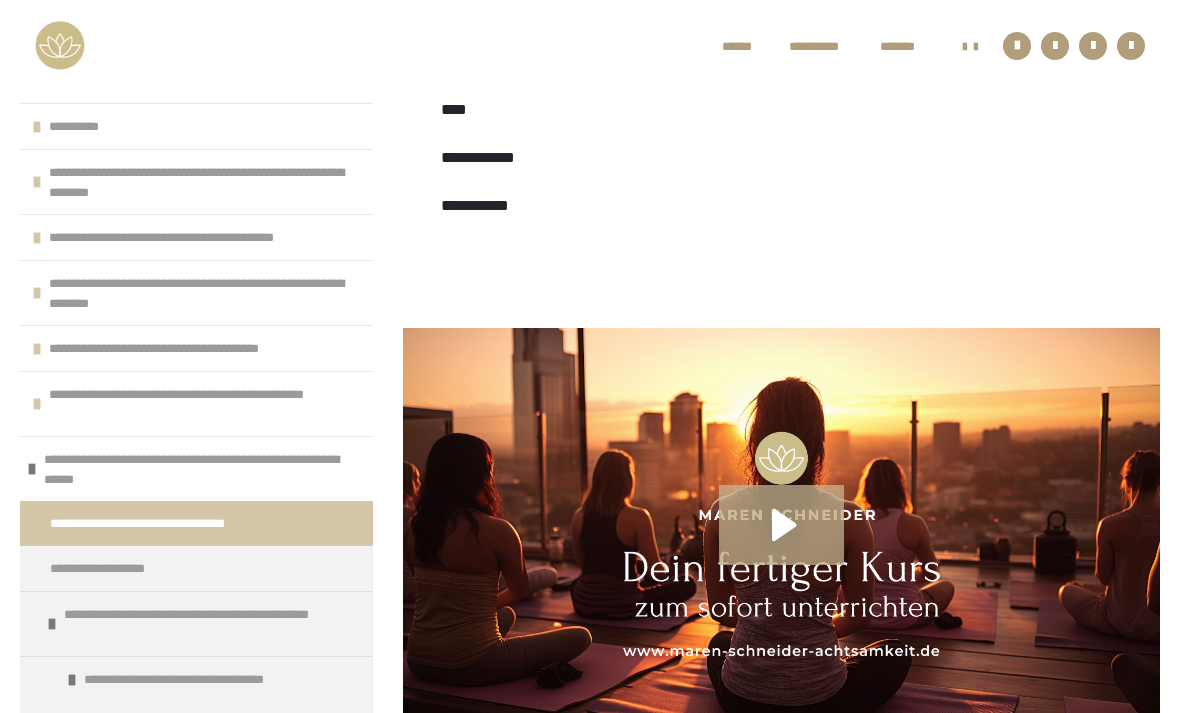 click on "**********" at bounding box center [201, 469] 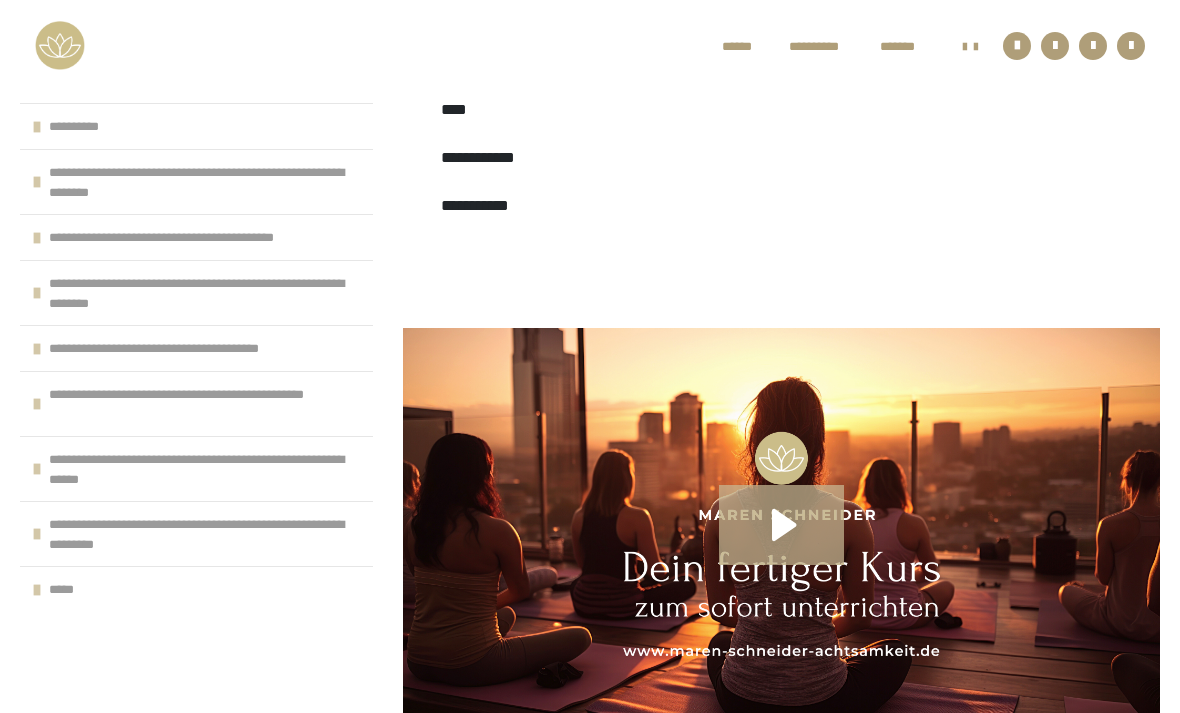 click on "**********" at bounding box center (206, 404) 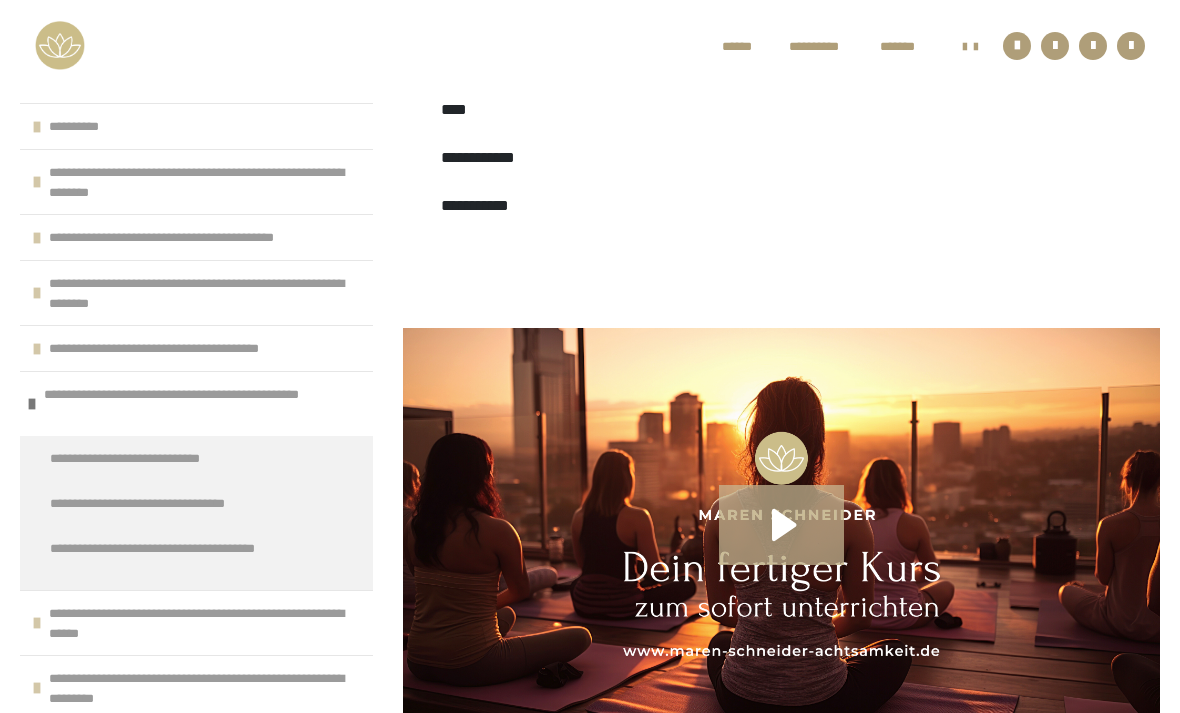 click on "**********" at bounding box center [201, 404] 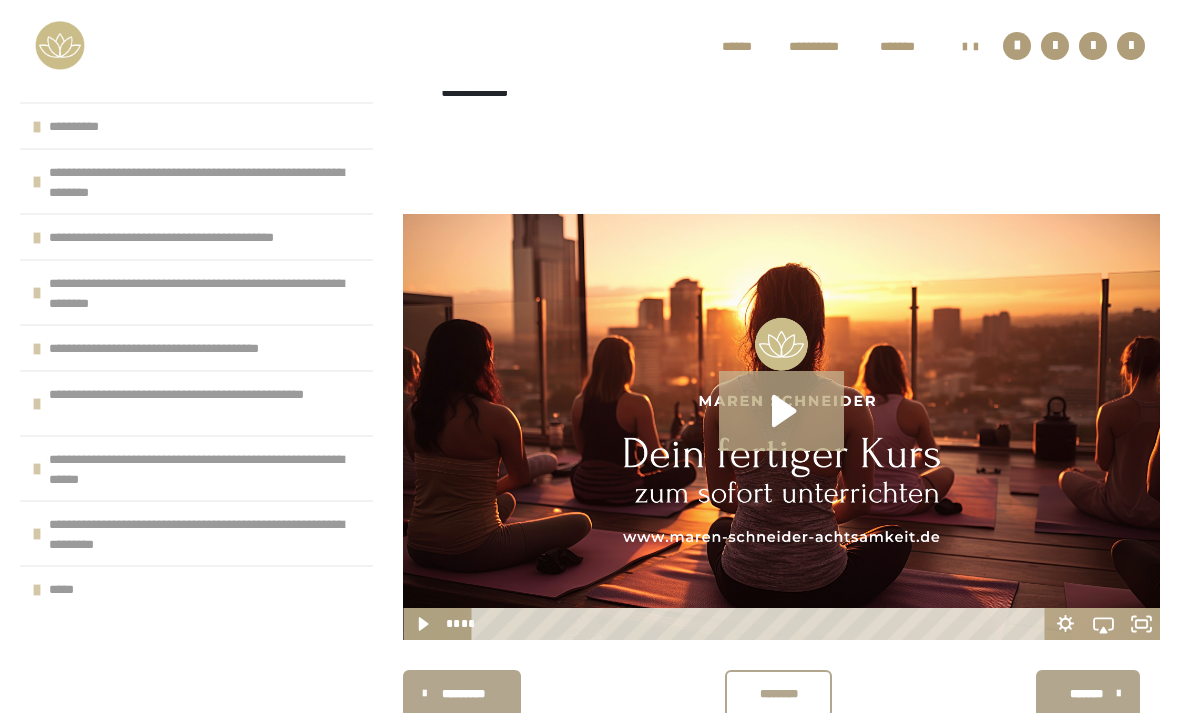 scroll, scrollTop: 822, scrollLeft: 0, axis: vertical 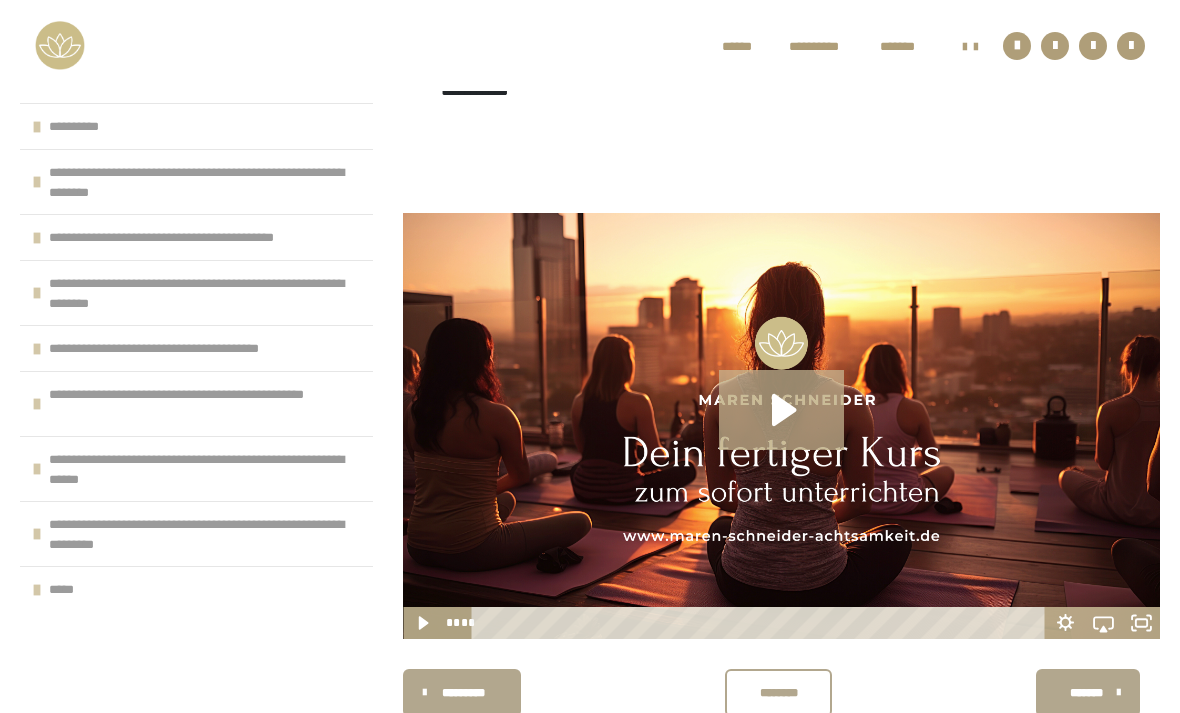 click on "*********" at bounding box center [463, 693] 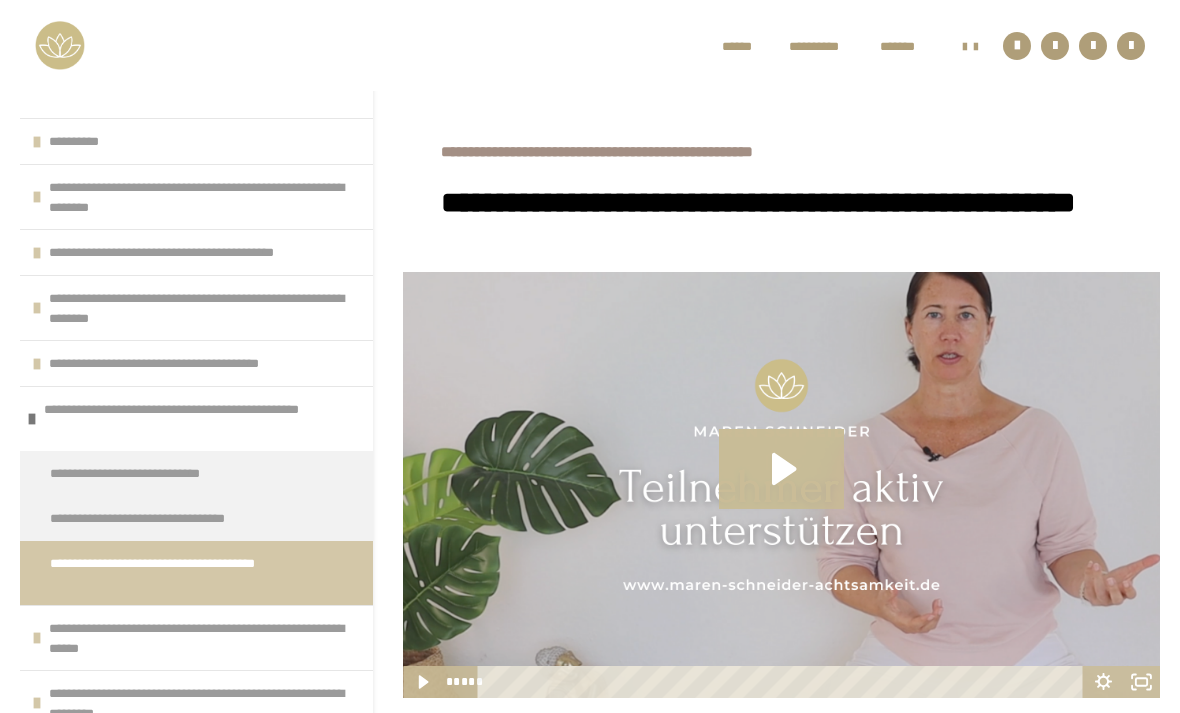 scroll, scrollTop: 336, scrollLeft: 0, axis: vertical 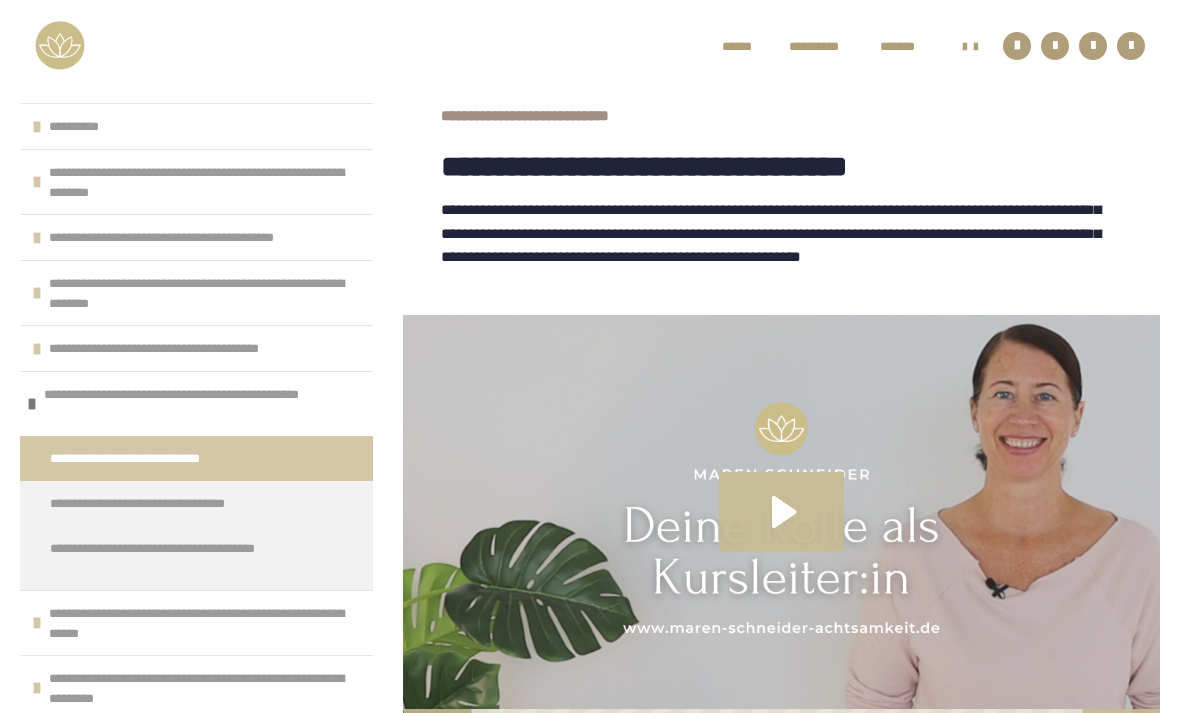 click on "**********" at bounding box center [190, 348] 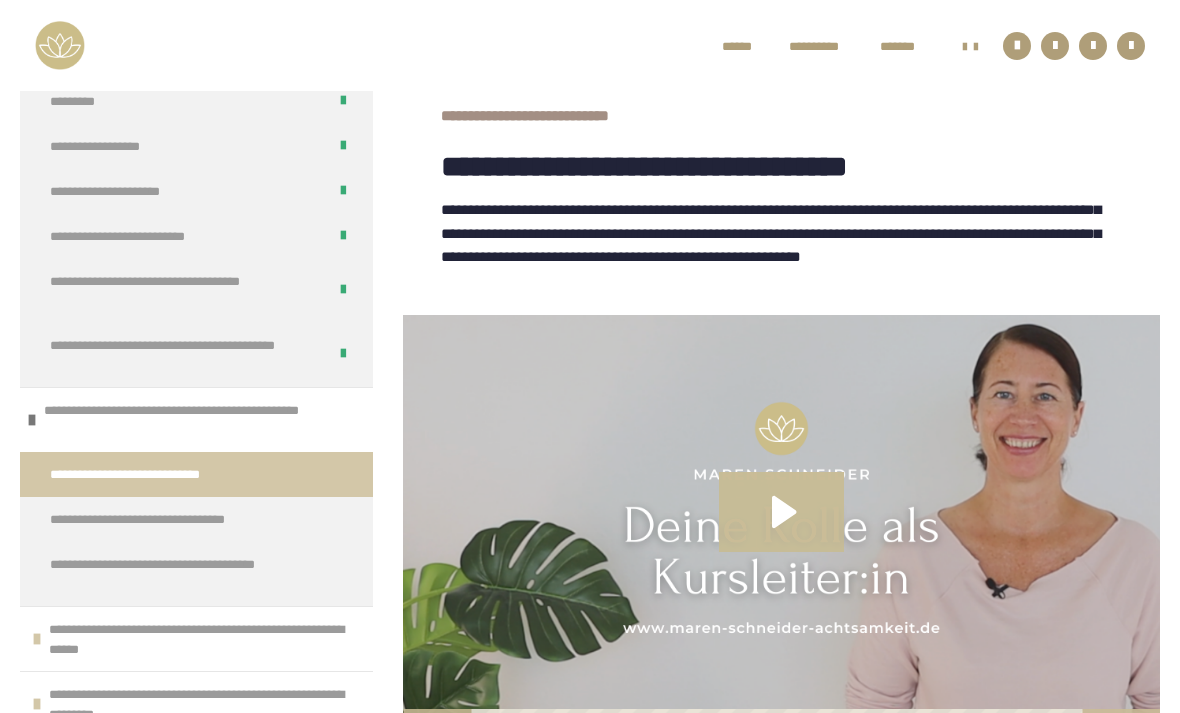 click on "**********" at bounding box center [201, 420] 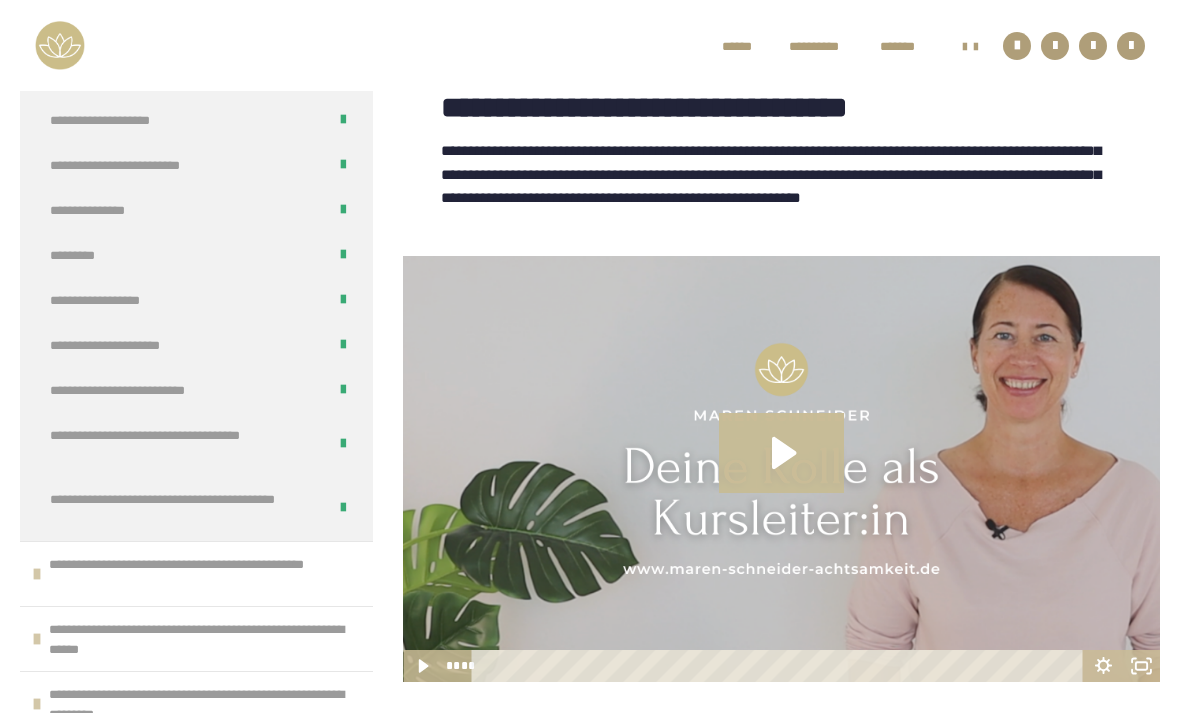 scroll, scrollTop: 507, scrollLeft: 0, axis: vertical 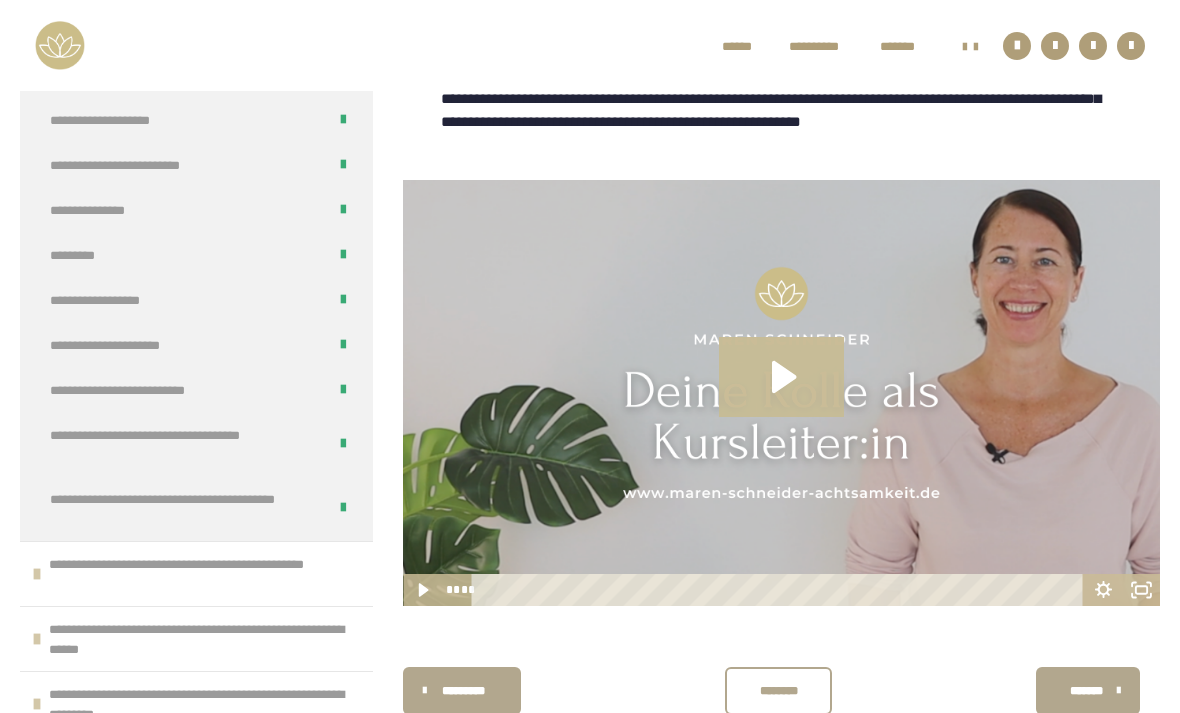 click on "********" at bounding box center (778, 691) 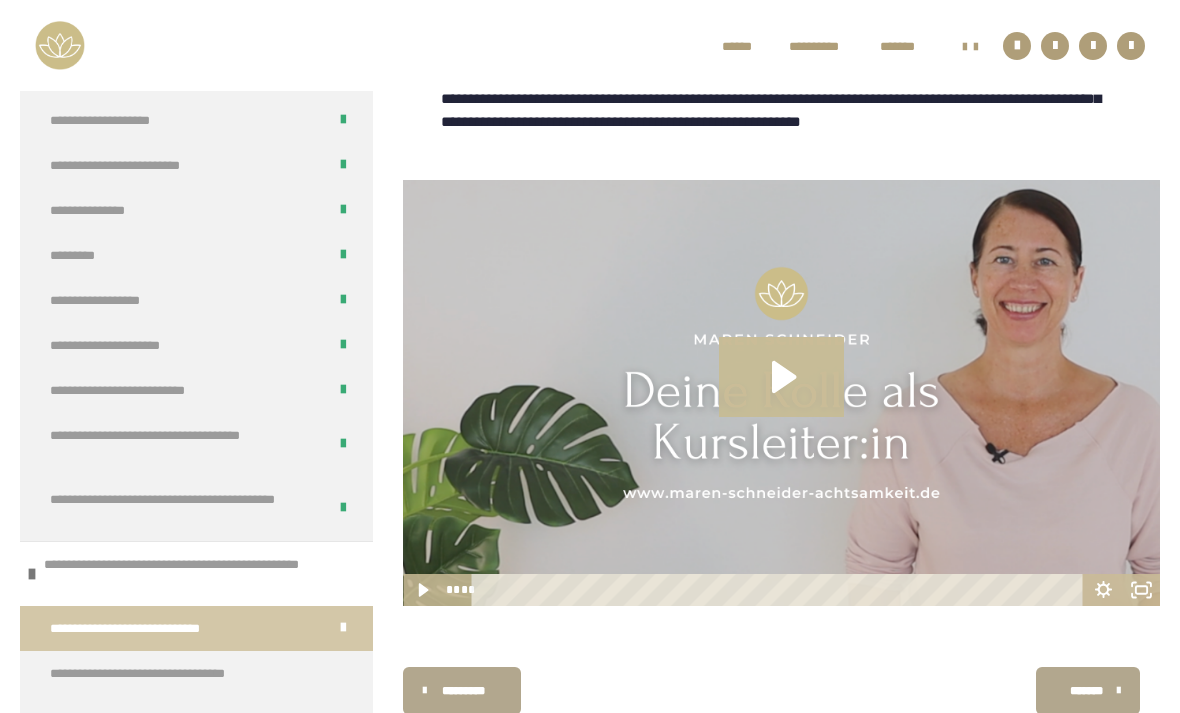 click 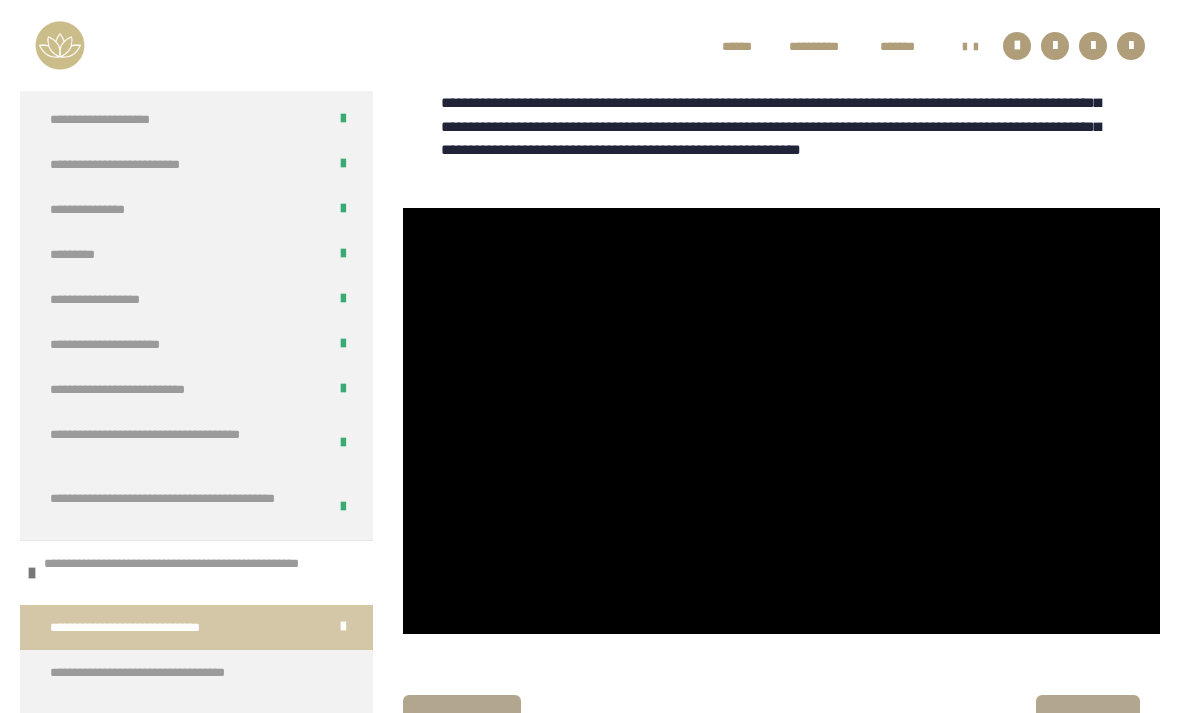scroll, scrollTop: 507, scrollLeft: 0, axis: vertical 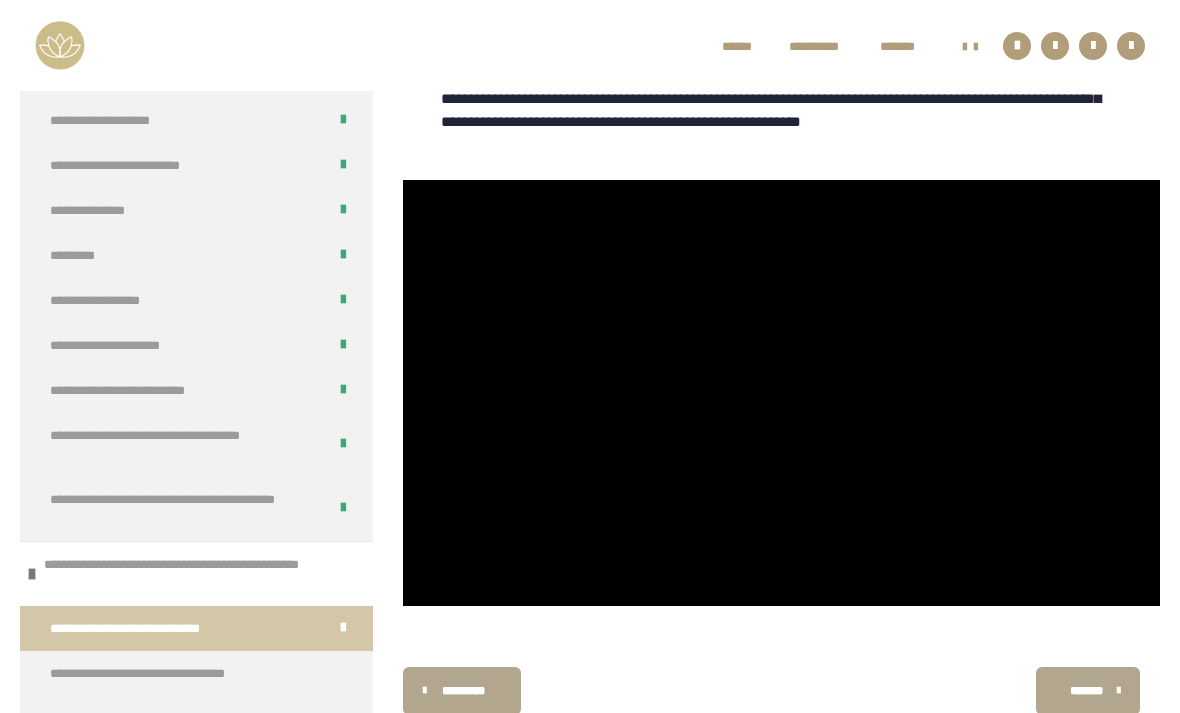 click at bounding box center [781, 393] 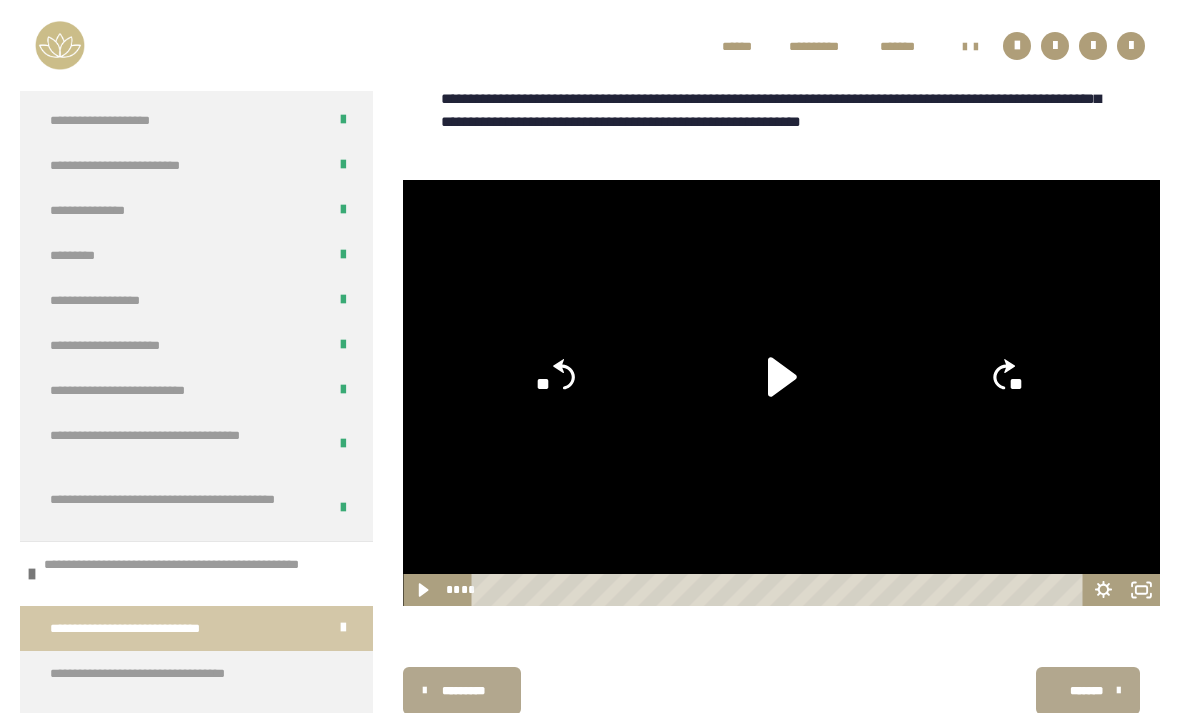 click 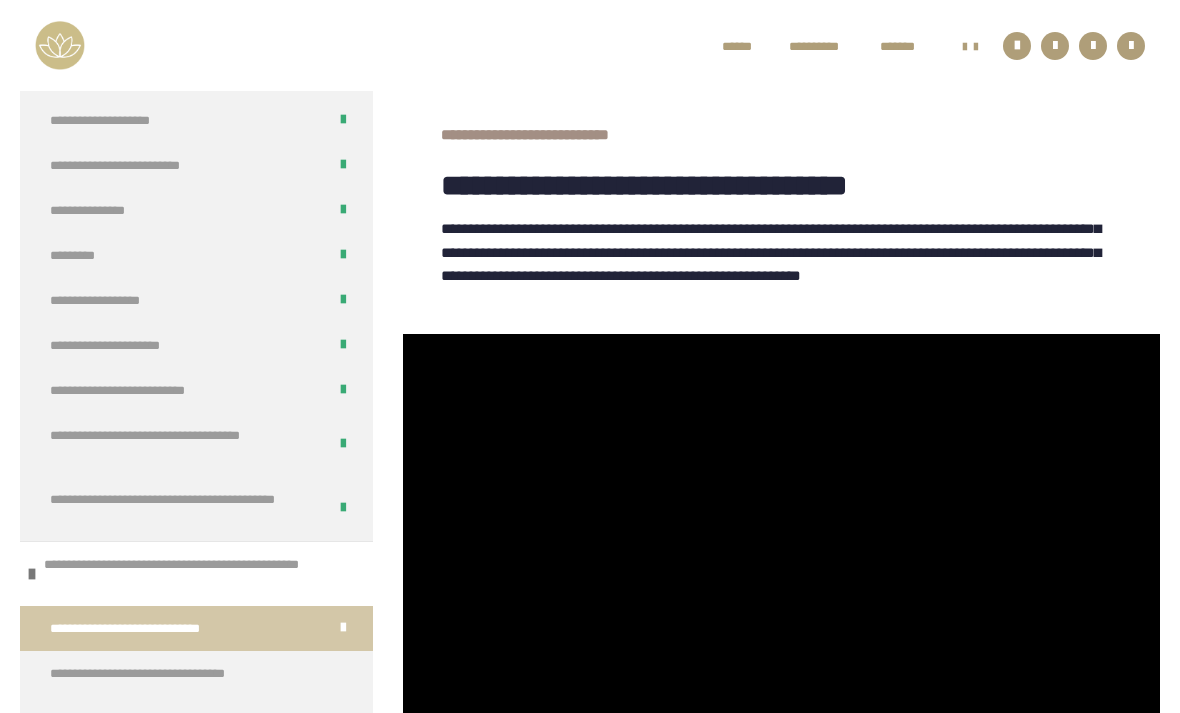 scroll, scrollTop: 318, scrollLeft: 0, axis: vertical 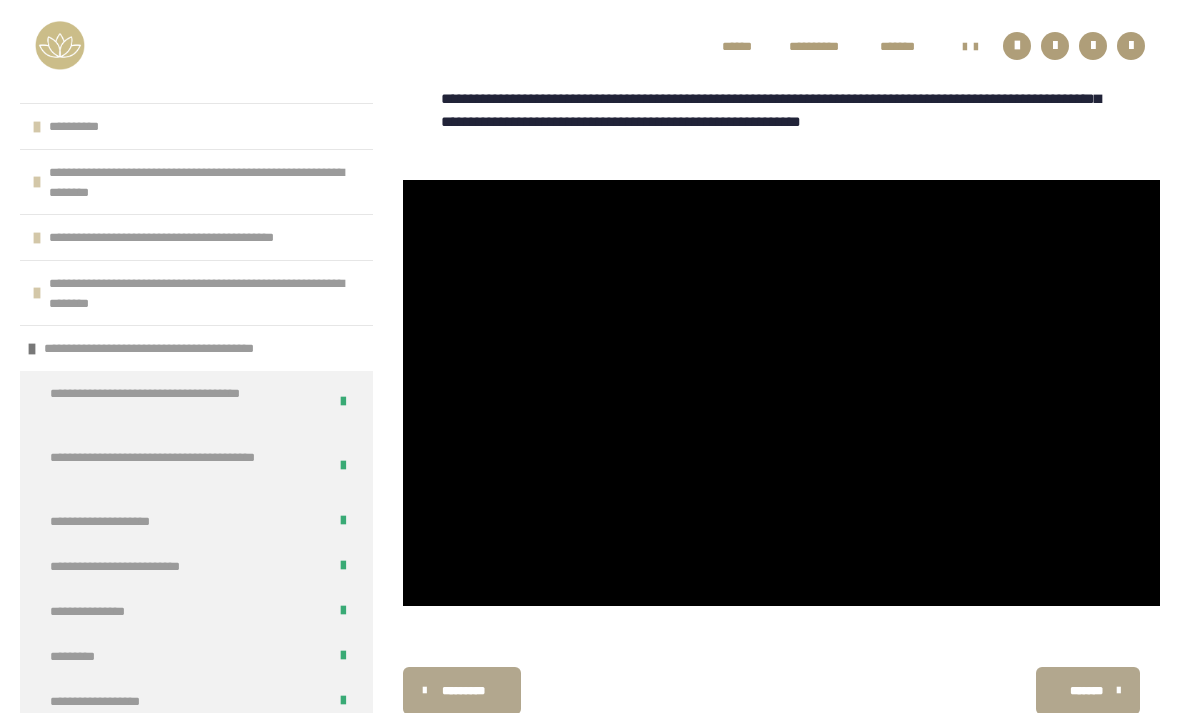 click on "*******" at bounding box center (1086, 691) 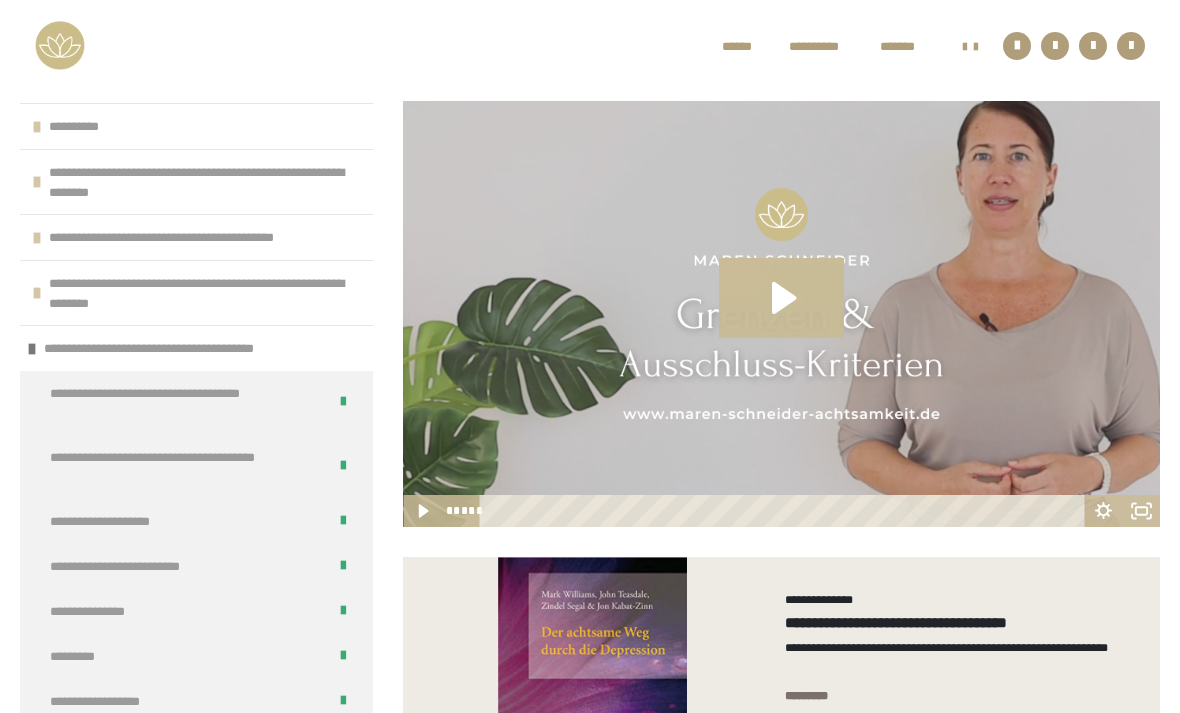 click 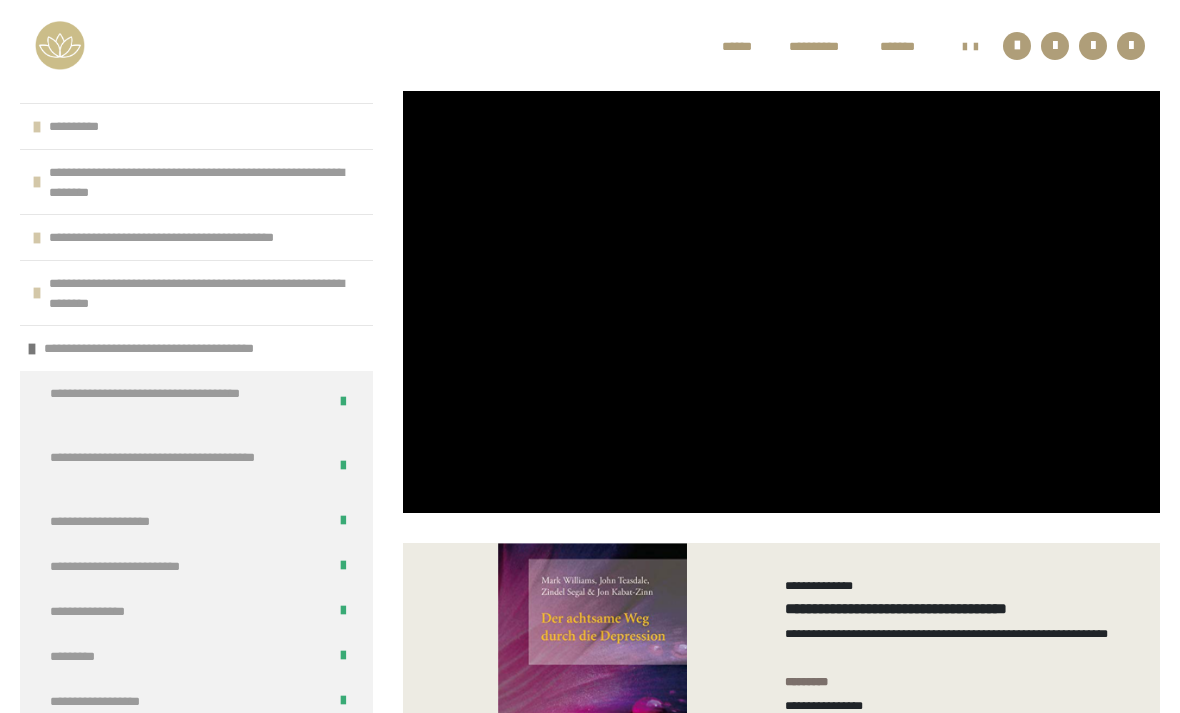 scroll, scrollTop: 519, scrollLeft: 0, axis: vertical 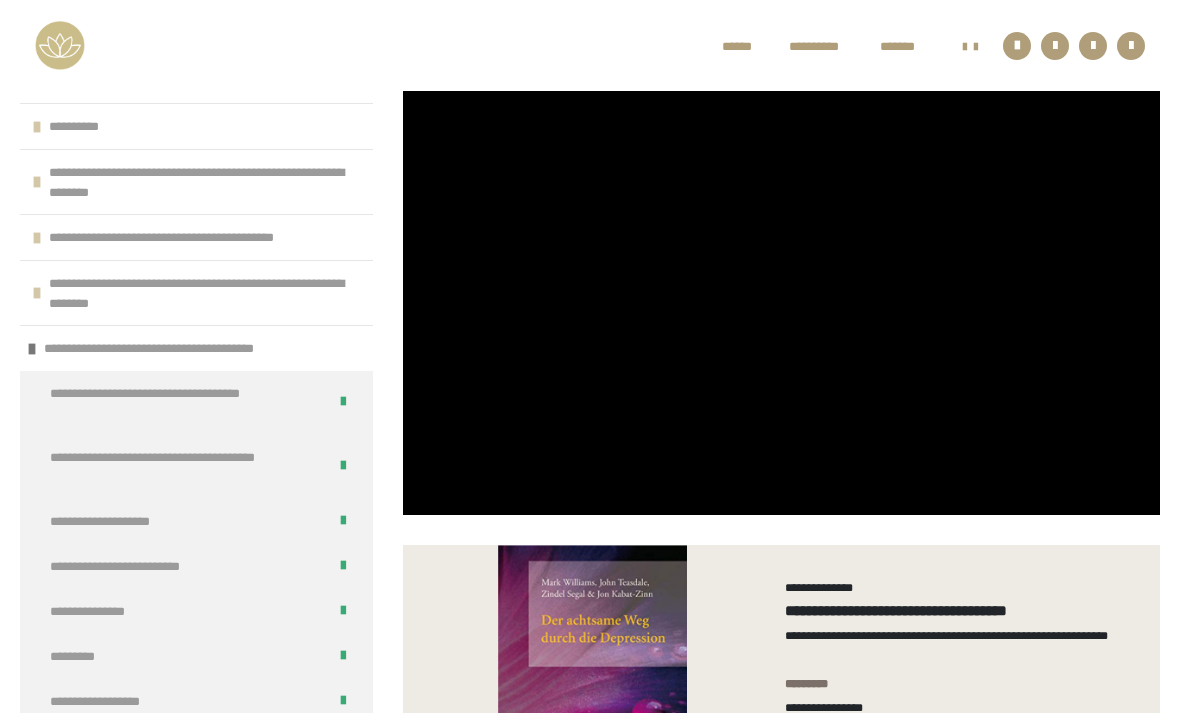 click at bounding box center [781, 302] 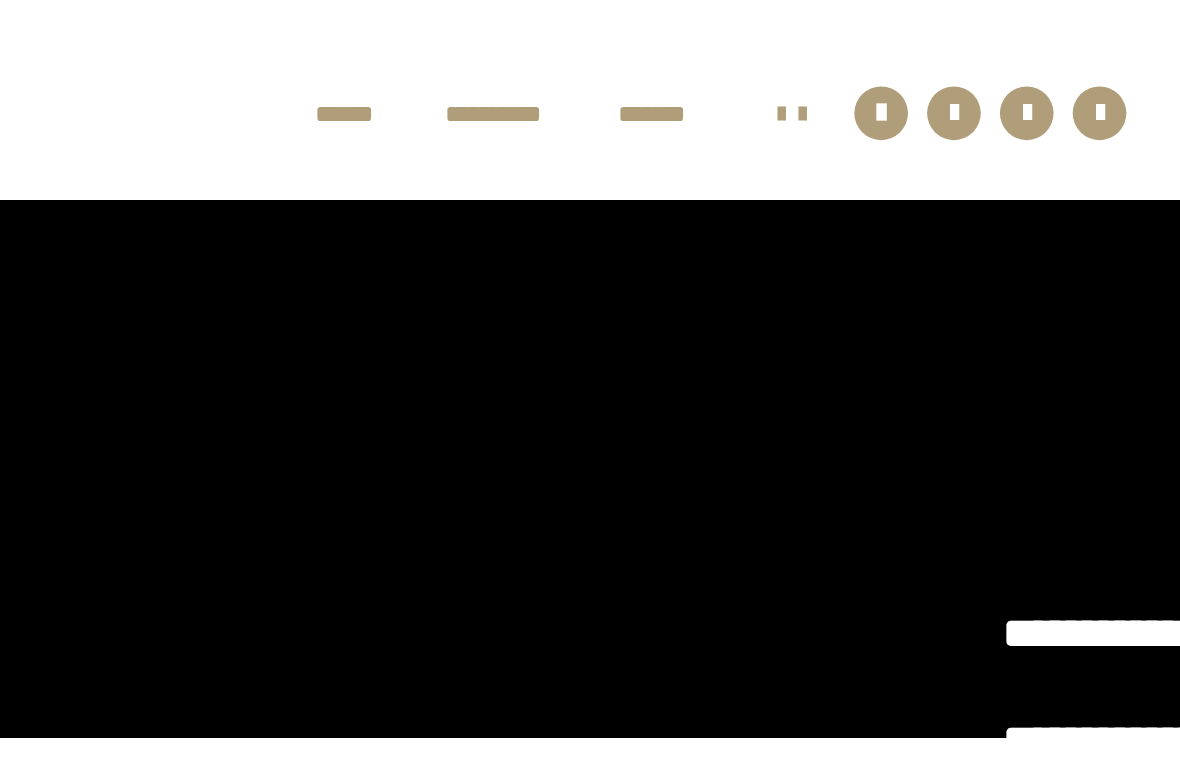 scroll, scrollTop: 24, scrollLeft: 0, axis: vertical 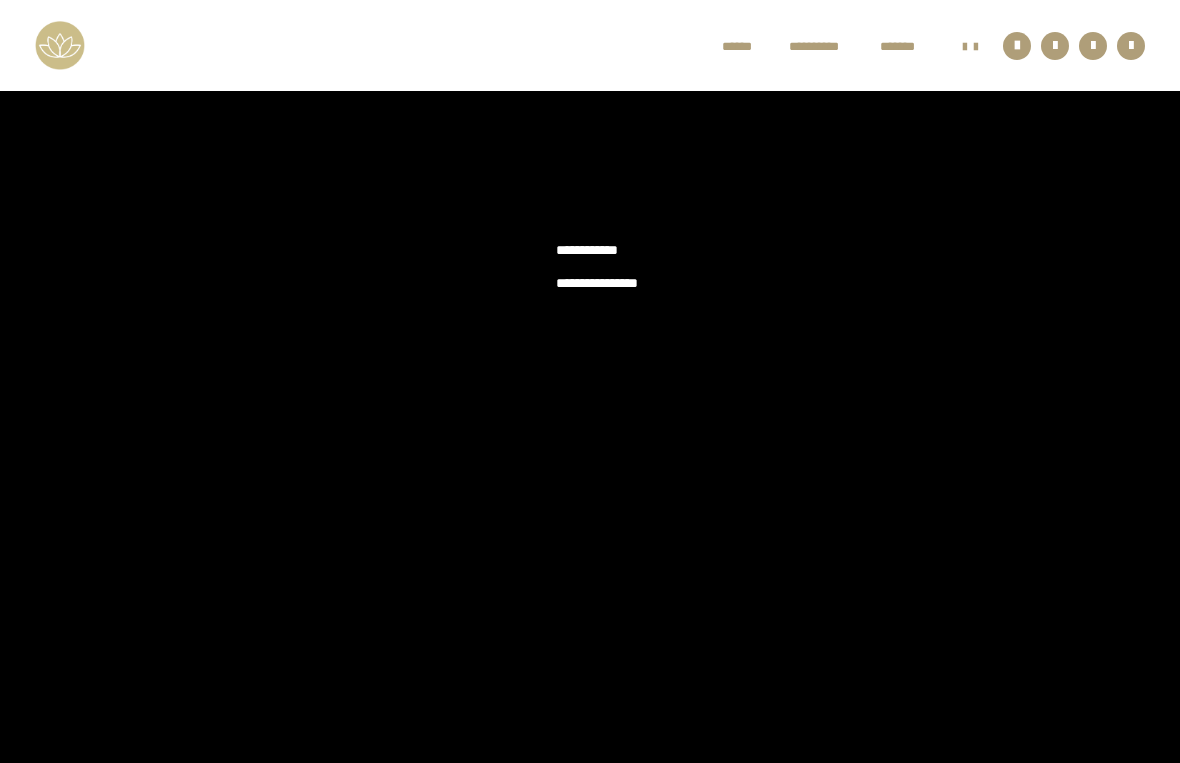 click at bounding box center (590, 381) 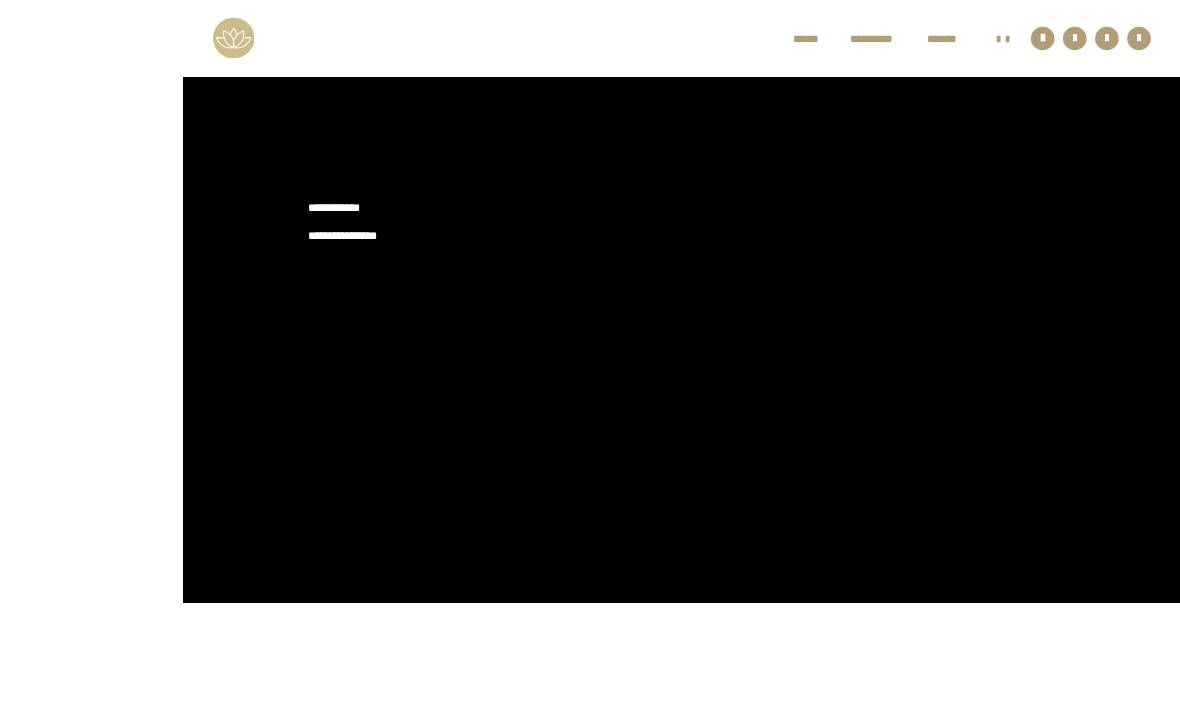 scroll, scrollTop: 334, scrollLeft: 0, axis: vertical 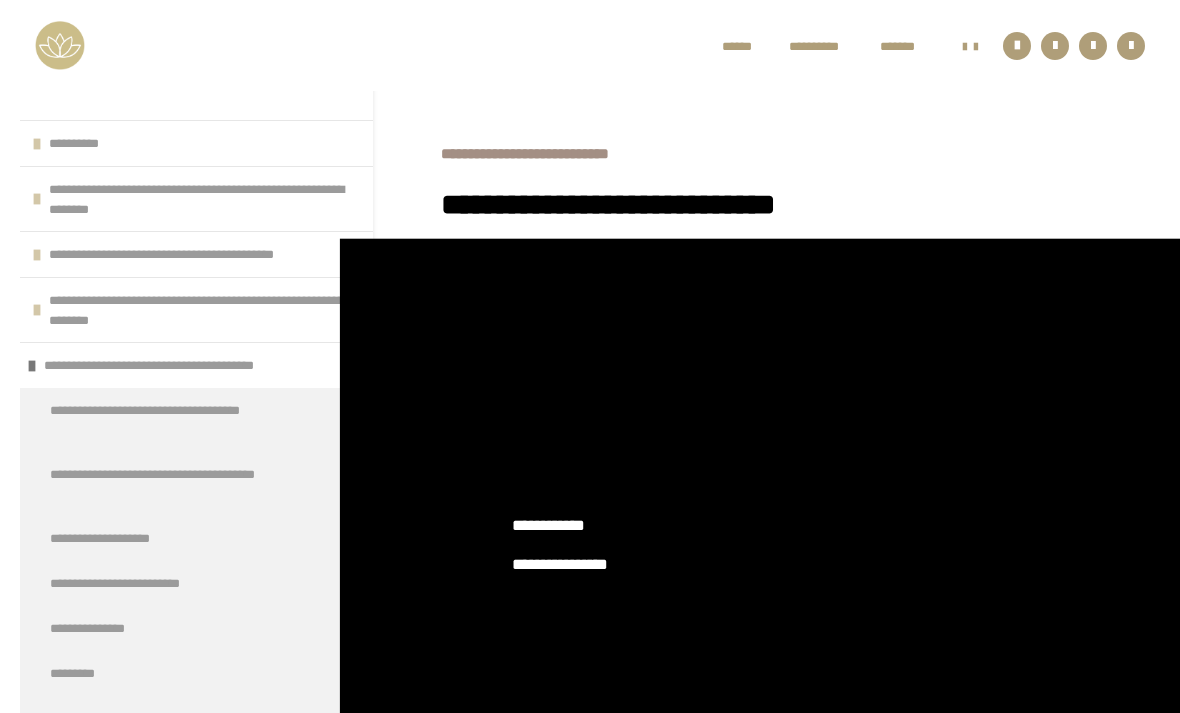 click on "**********" at bounding box center [781, 204] 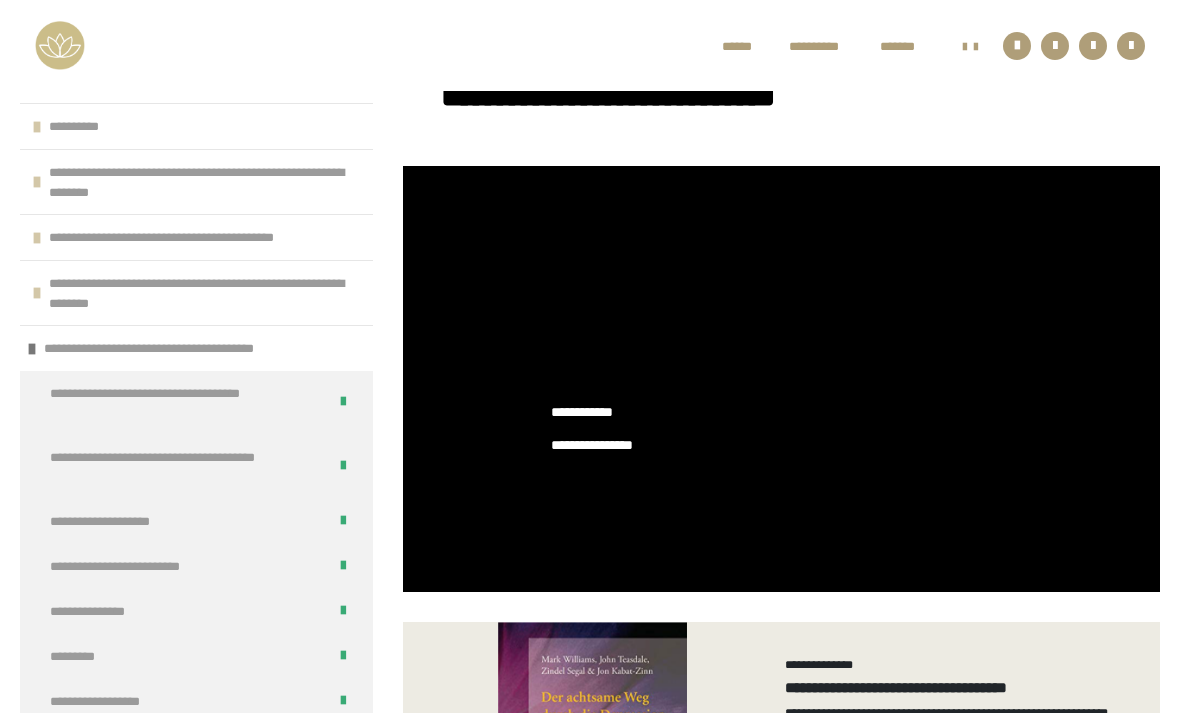 scroll, scrollTop: 434, scrollLeft: 0, axis: vertical 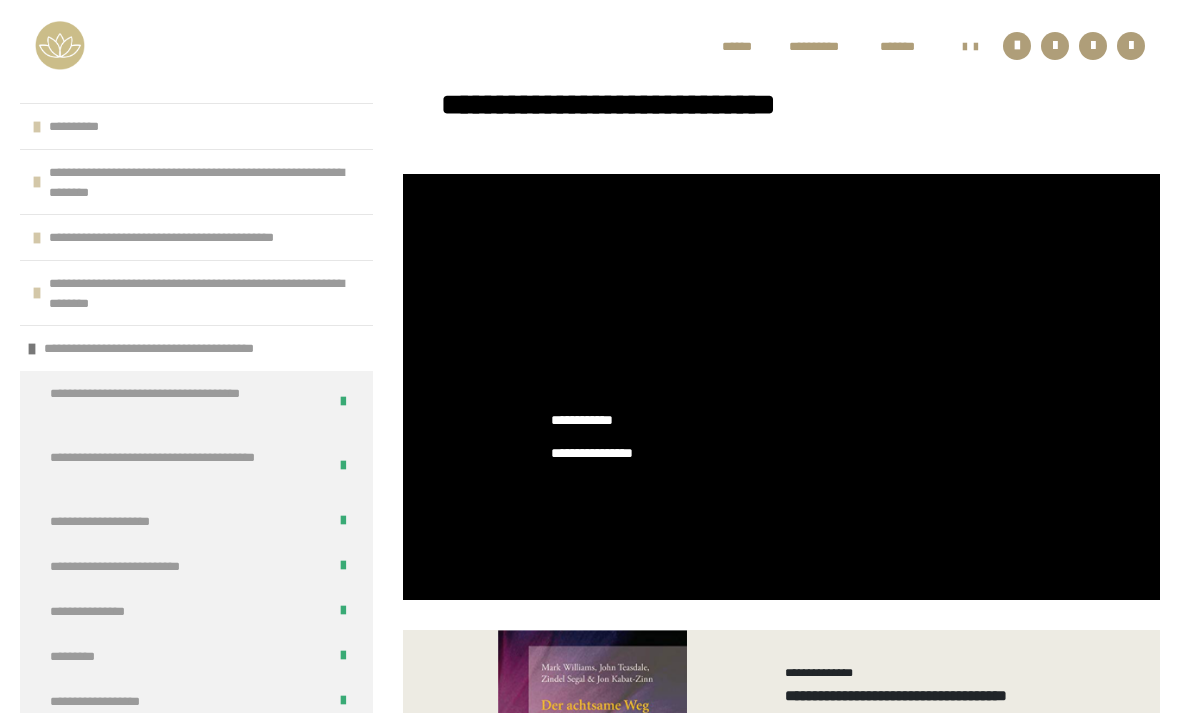 click at bounding box center [781, 387] 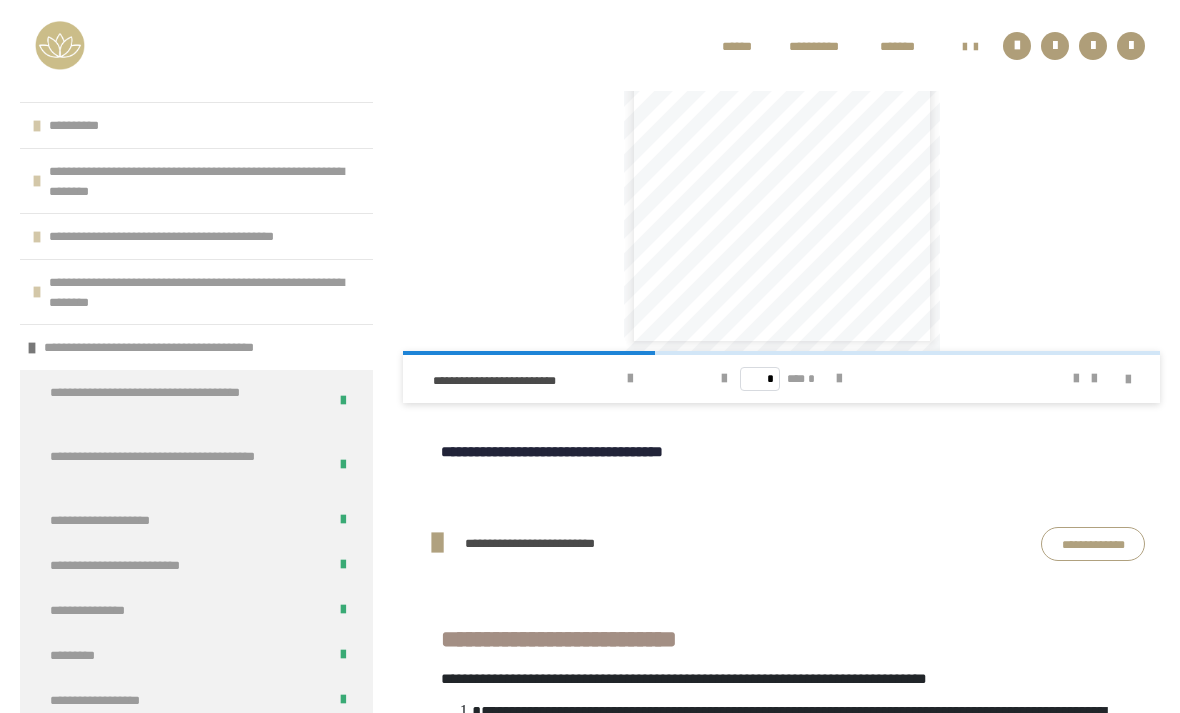 scroll, scrollTop: 1875, scrollLeft: 0, axis: vertical 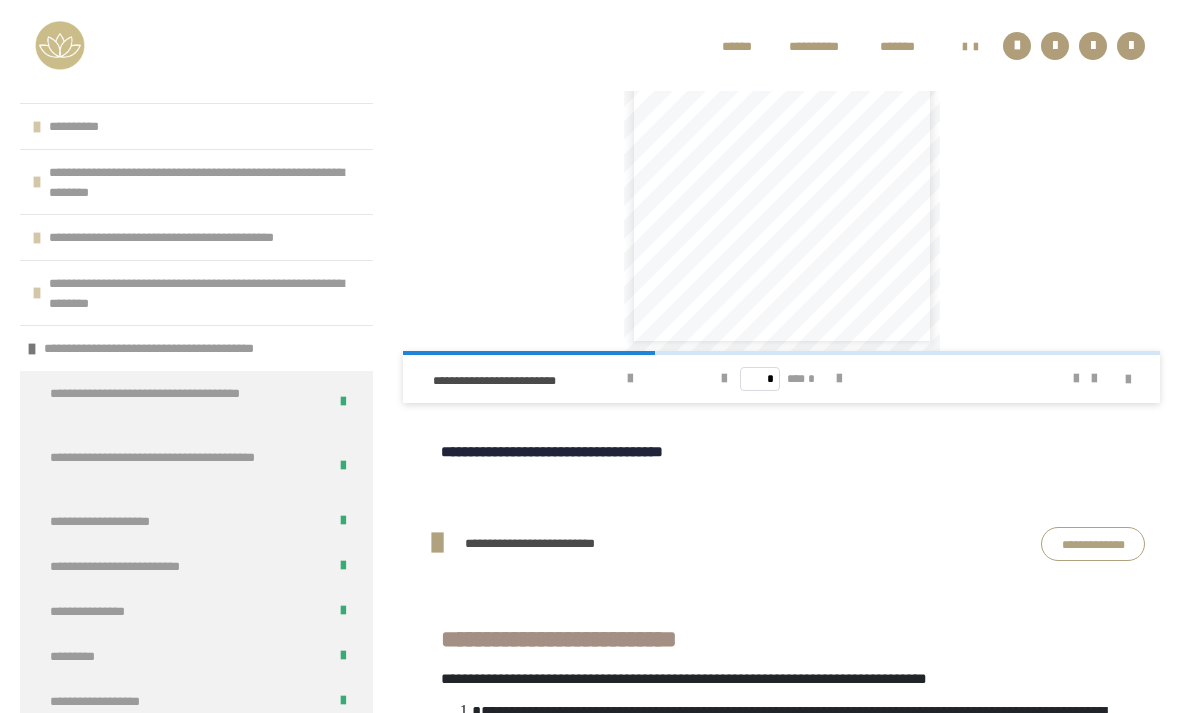 click at bounding box center [630, 379] 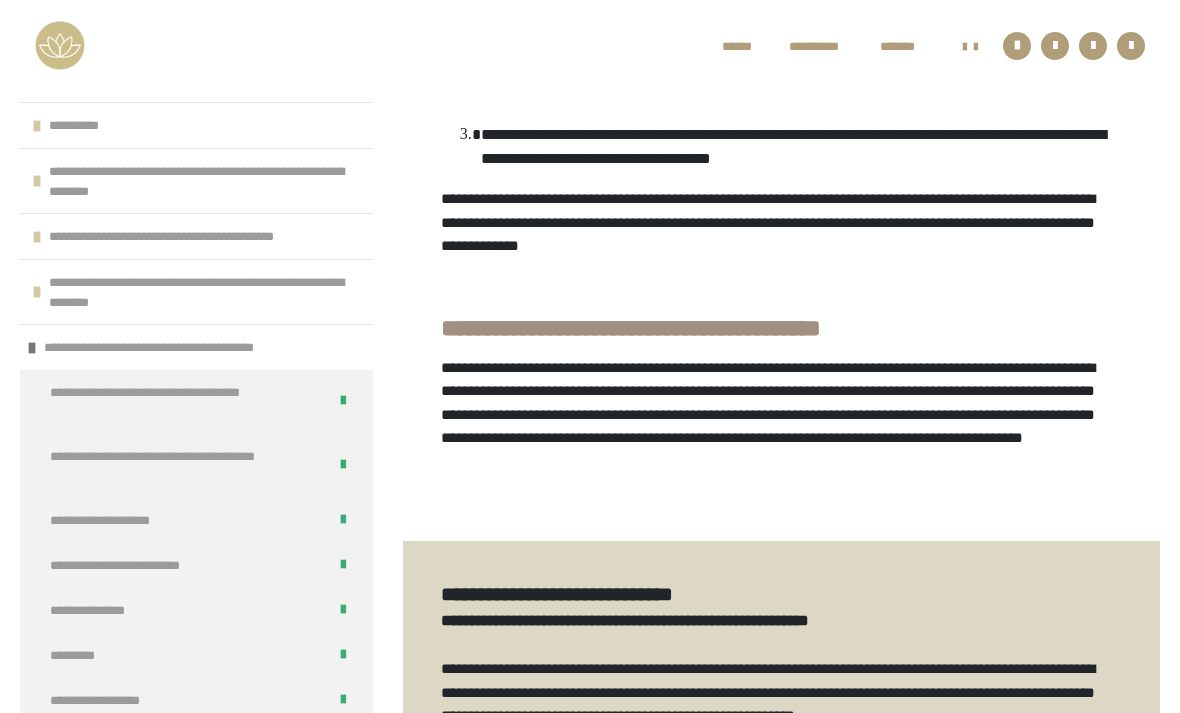 scroll, scrollTop: 2621, scrollLeft: 0, axis: vertical 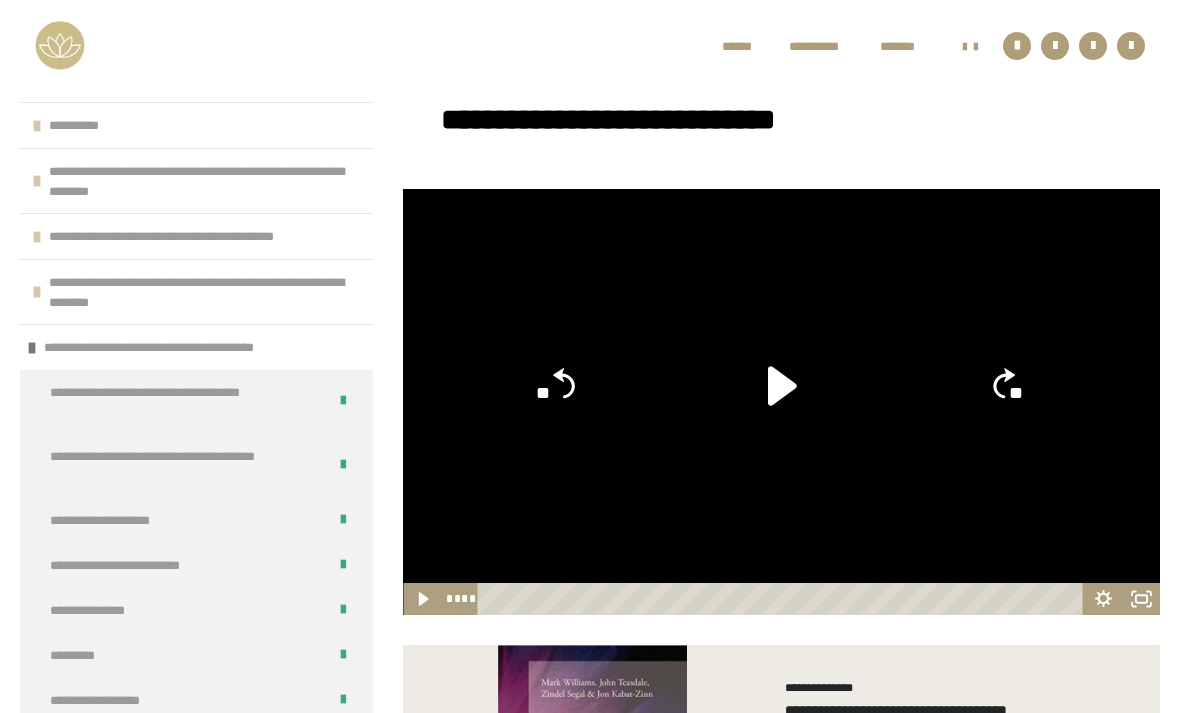 click 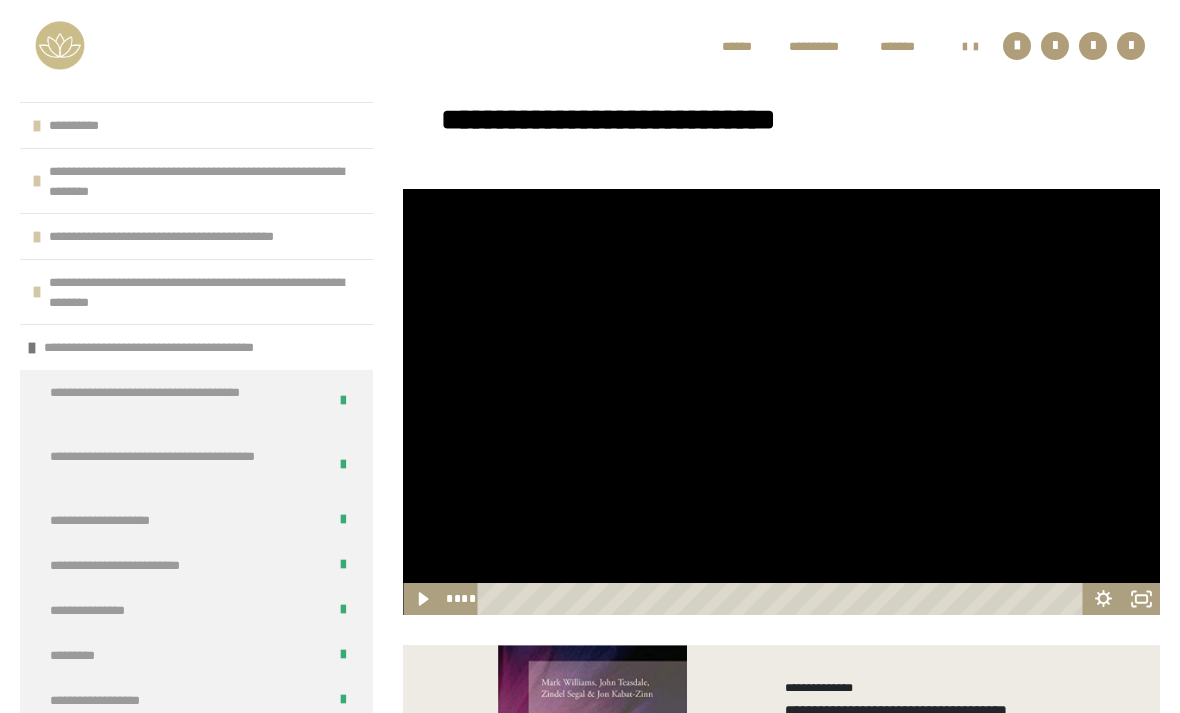scroll, scrollTop: 419, scrollLeft: 0, axis: vertical 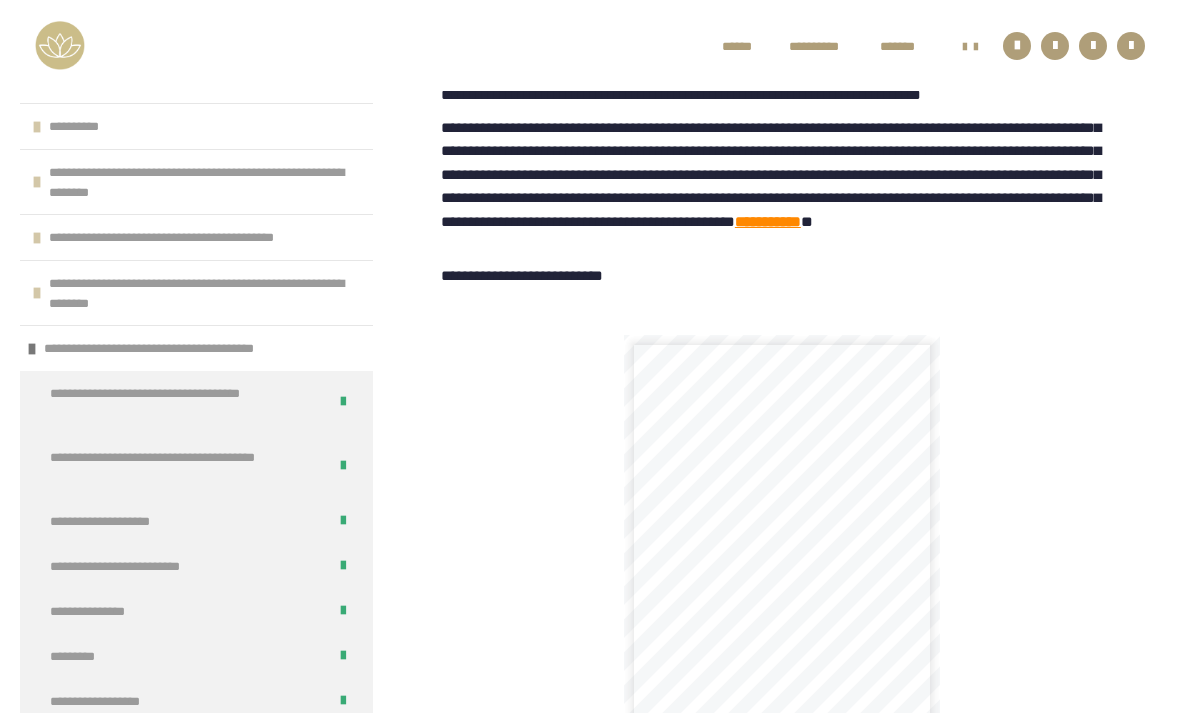 click on "**********" at bounding box center [590, 45] 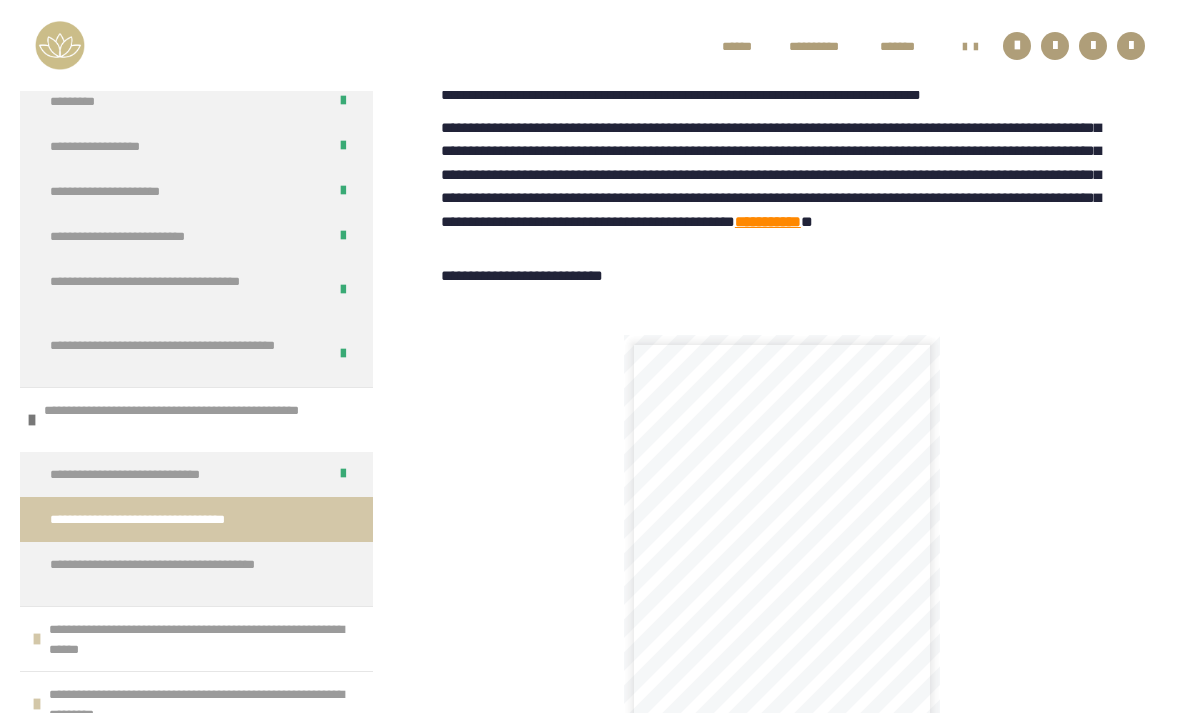 scroll, scrollTop: 555, scrollLeft: 0, axis: vertical 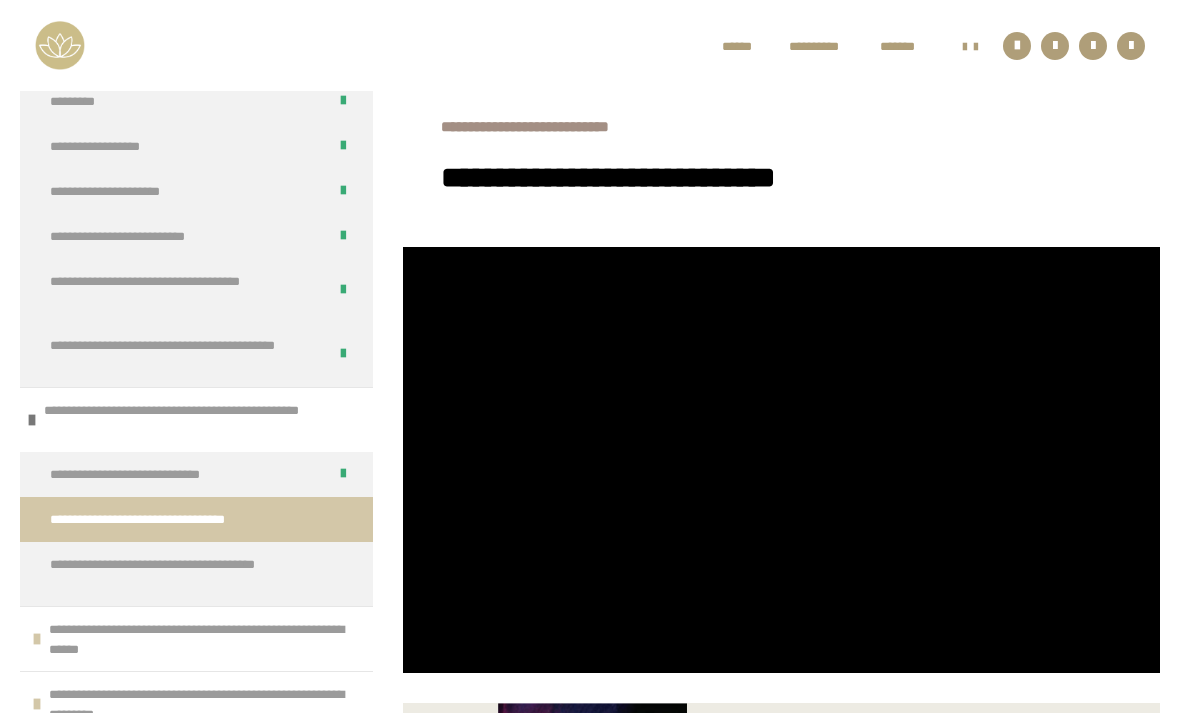 click on "**********" at bounding box center [175, 519] 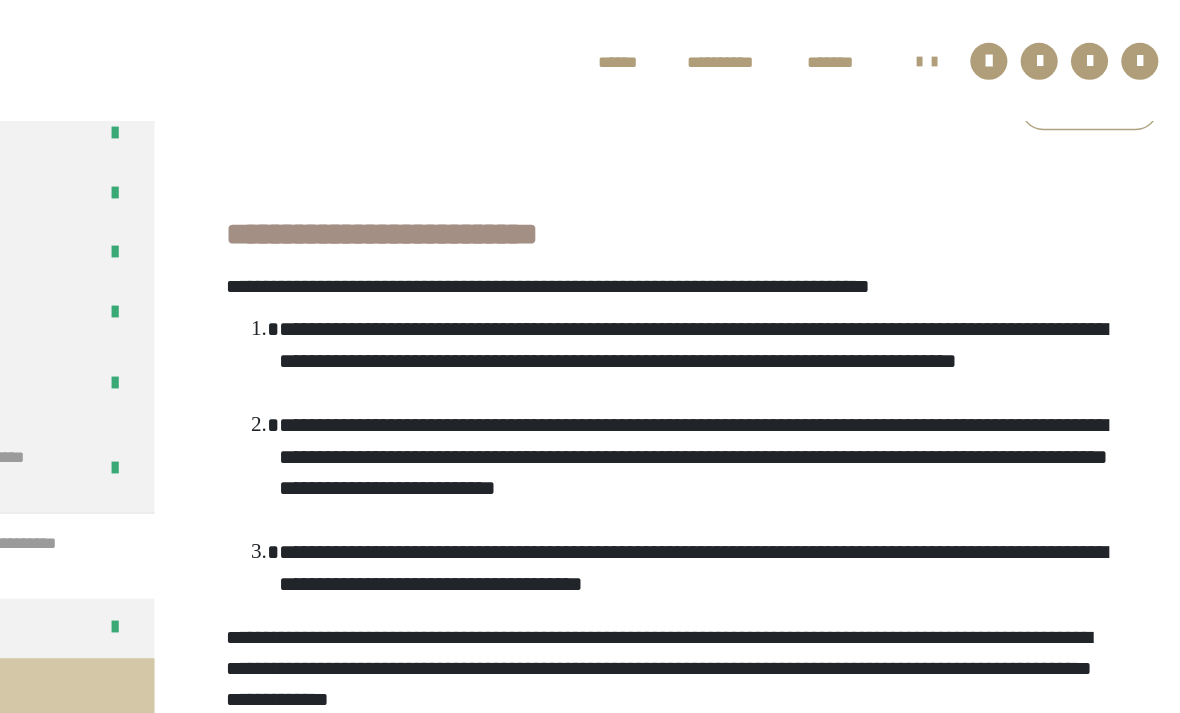 scroll, scrollTop: 2067, scrollLeft: 0, axis: vertical 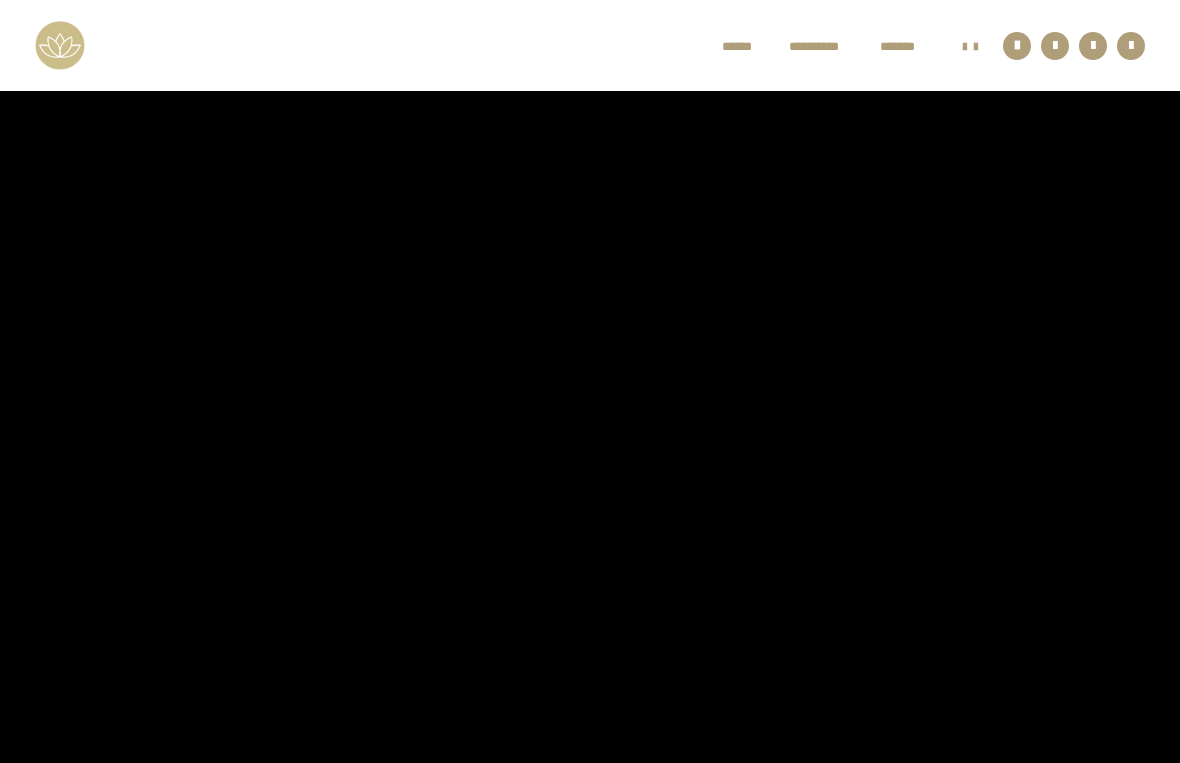 click at bounding box center (590, 381) 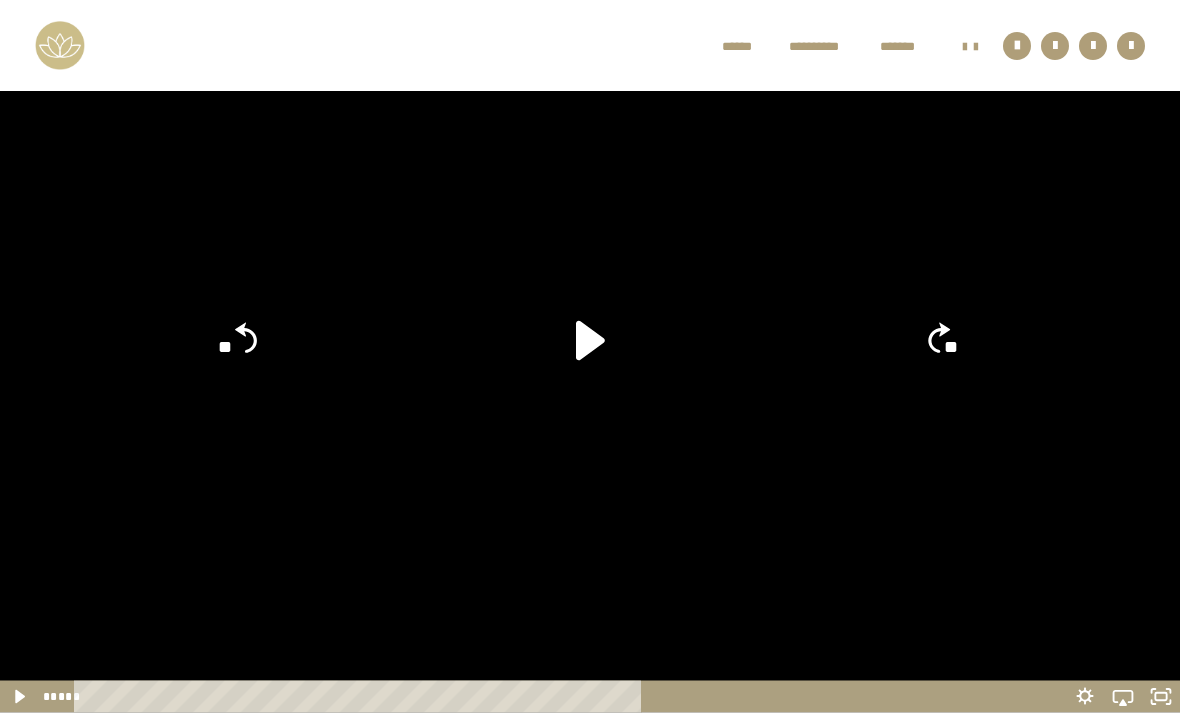 scroll, scrollTop: 1637, scrollLeft: 0, axis: vertical 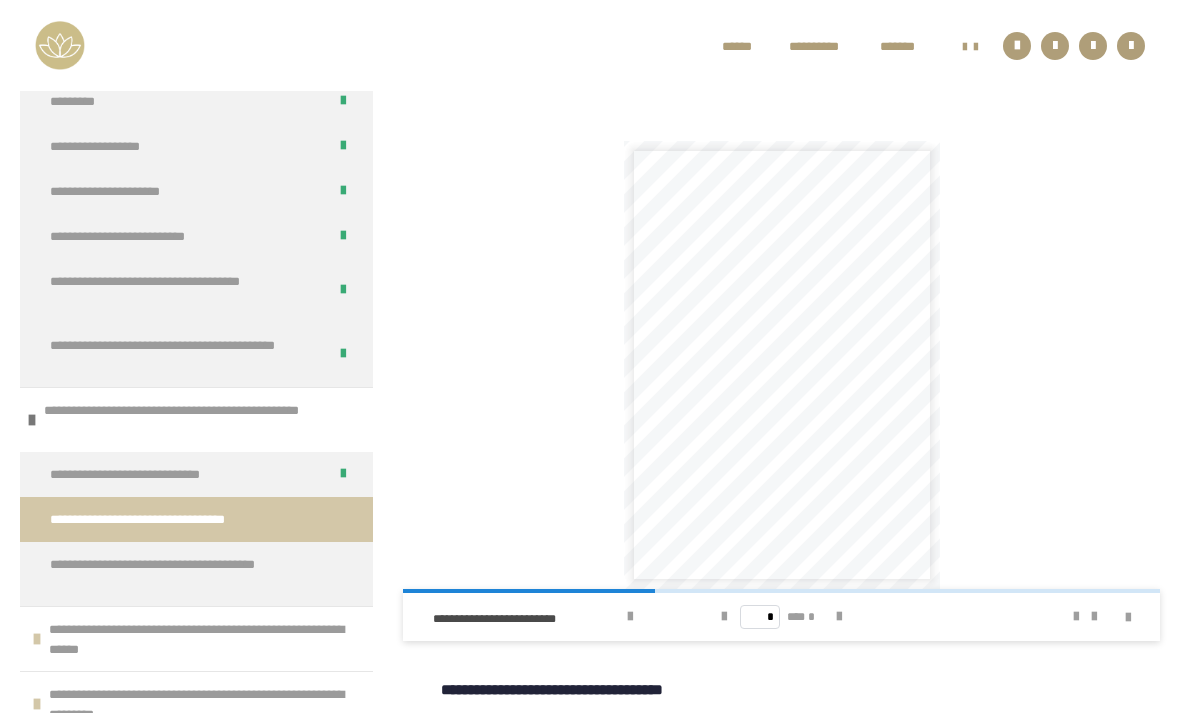 click on "**********" at bounding box center (196, 474) 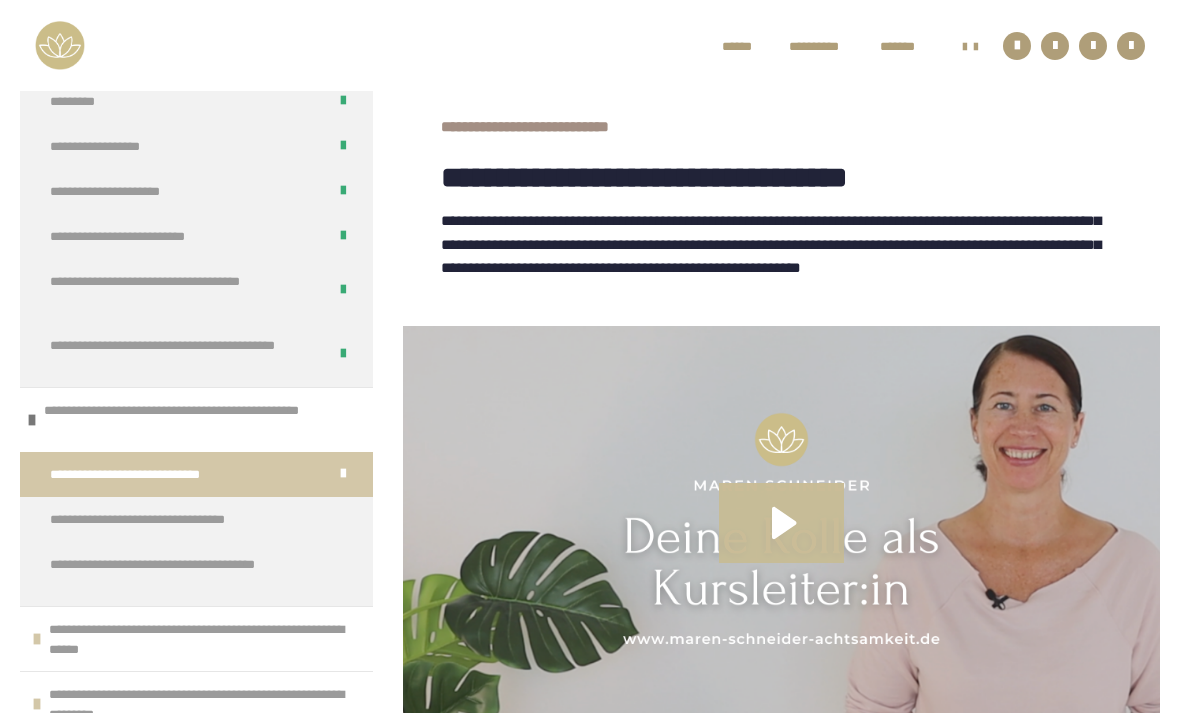 scroll, scrollTop: 532, scrollLeft: 0, axis: vertical 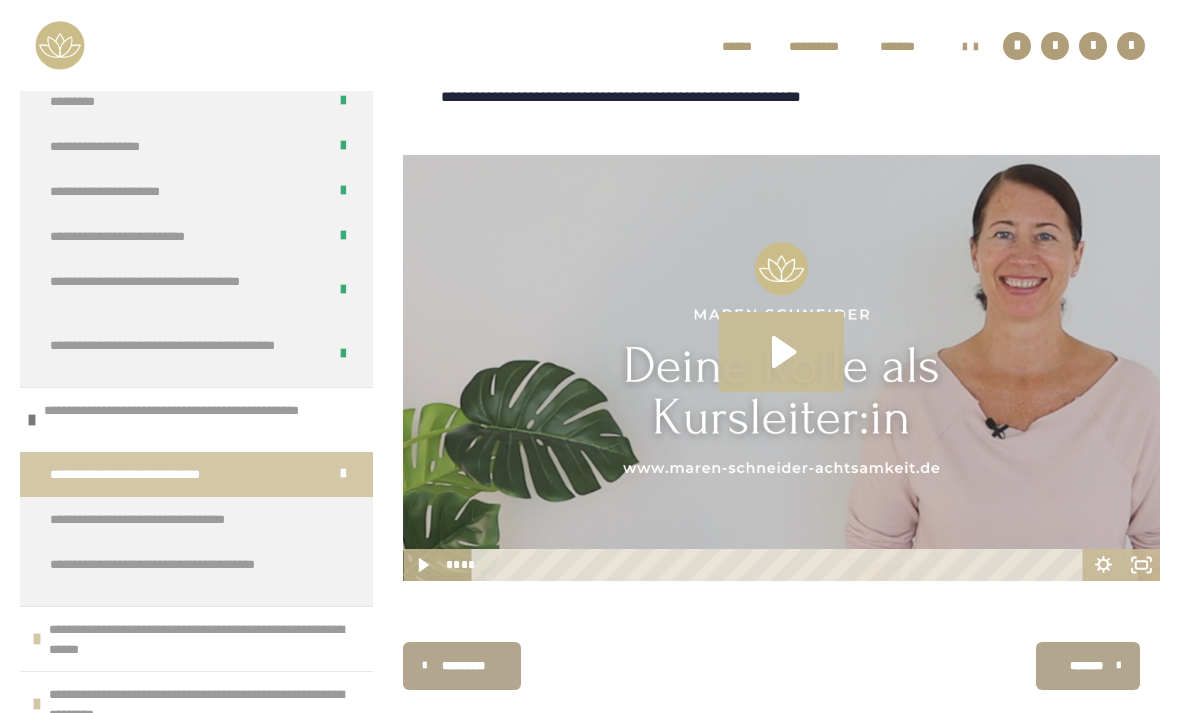 click on "*******" at bounding box center (1086, 666) 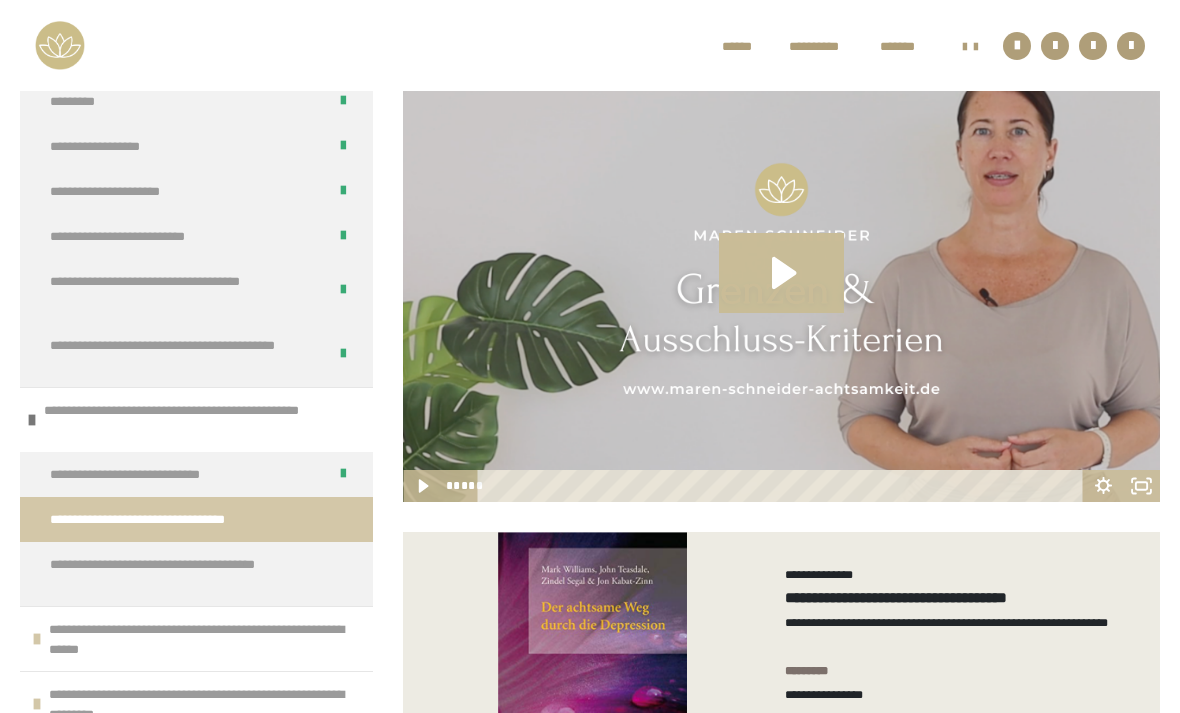 click 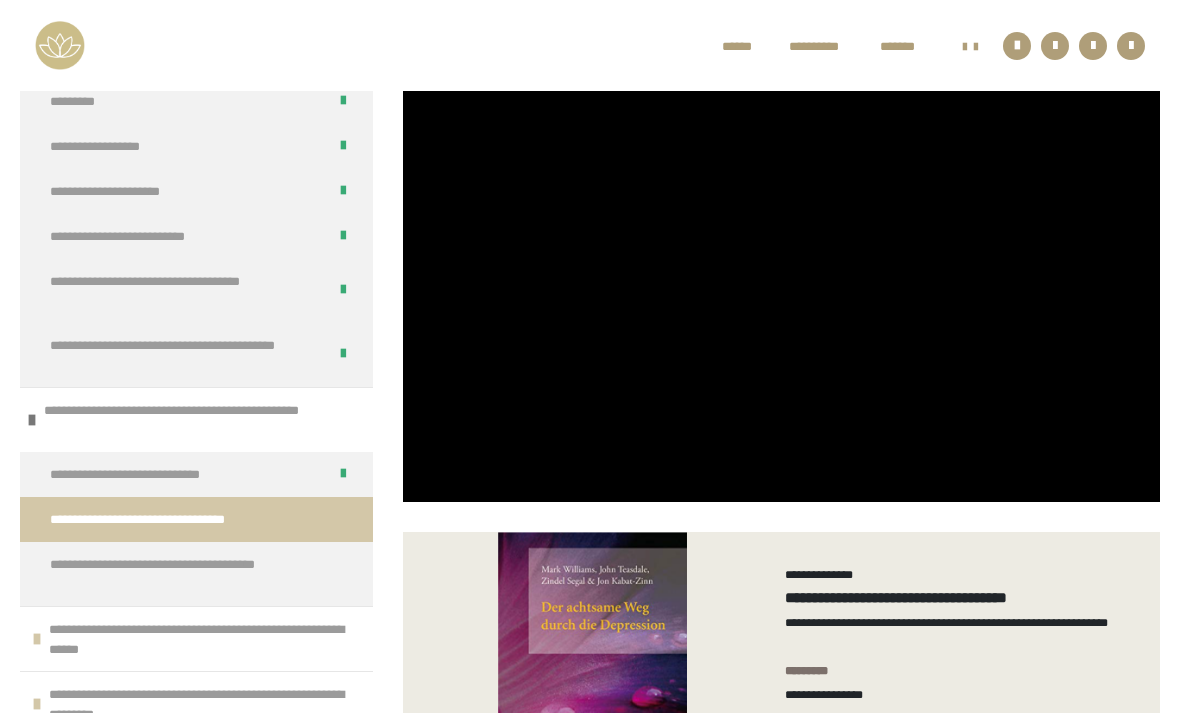 click at bounding box center (781, 289) 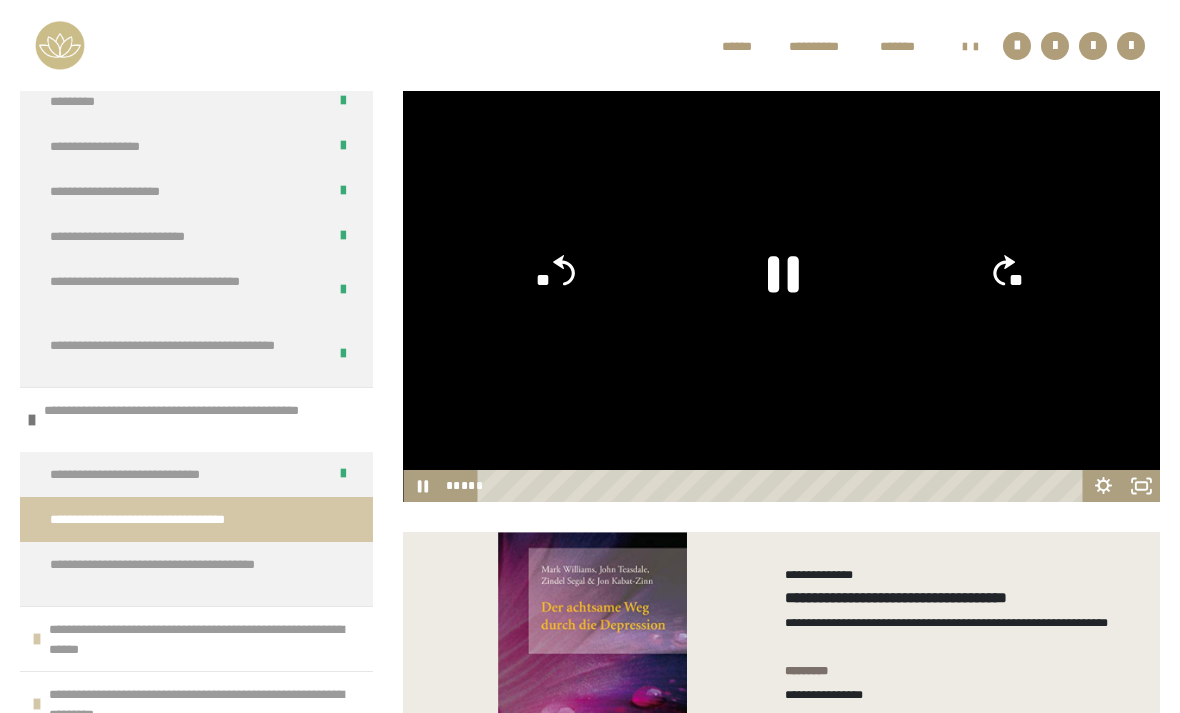 click 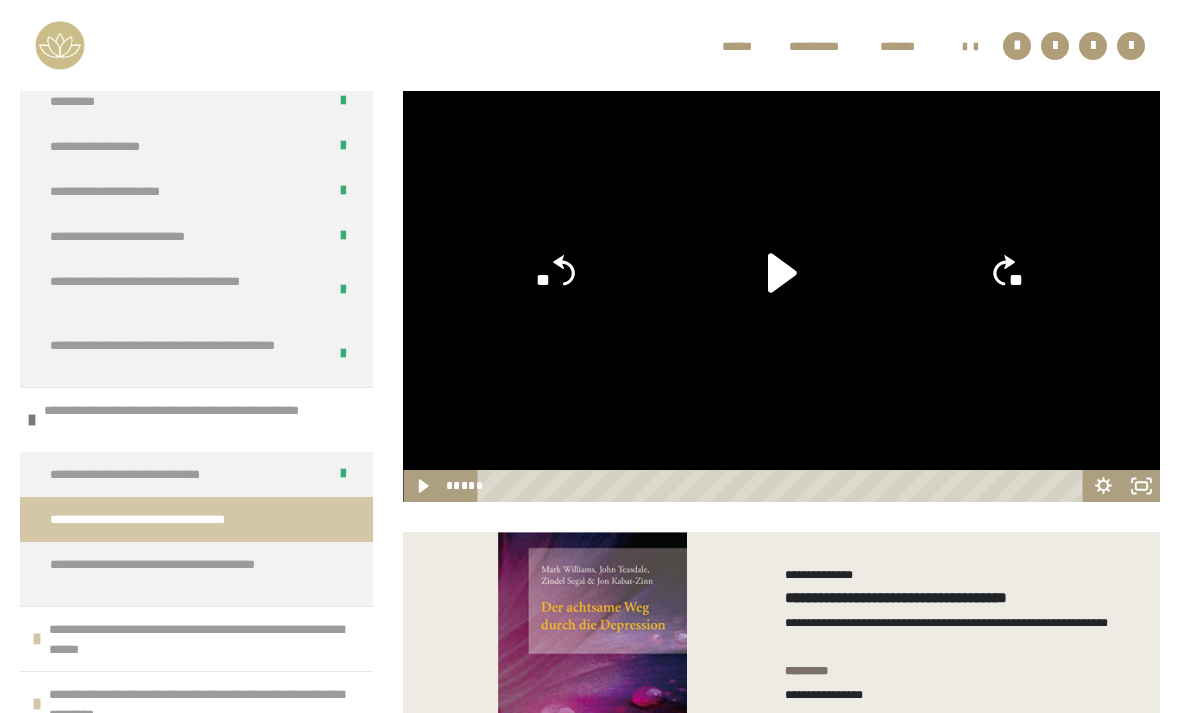 click 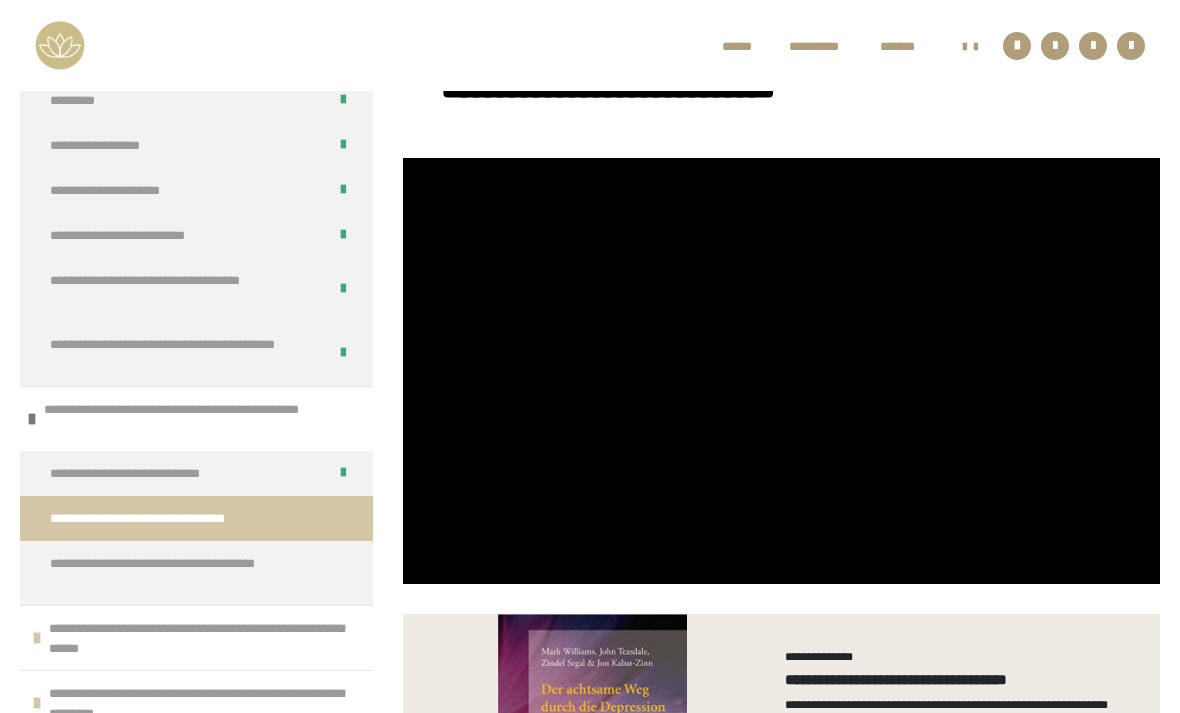 scroll, scrollTop: 447, scrollLeft: 0, axis: vertical 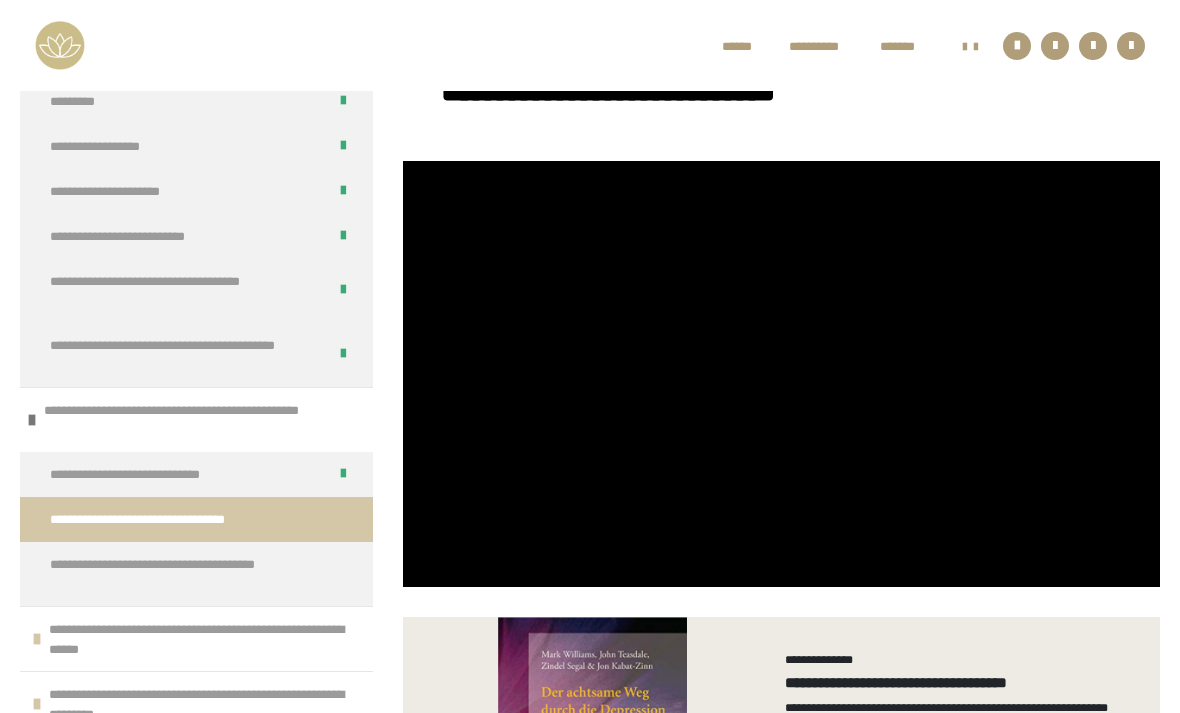 click at bounding box center [781, 374] 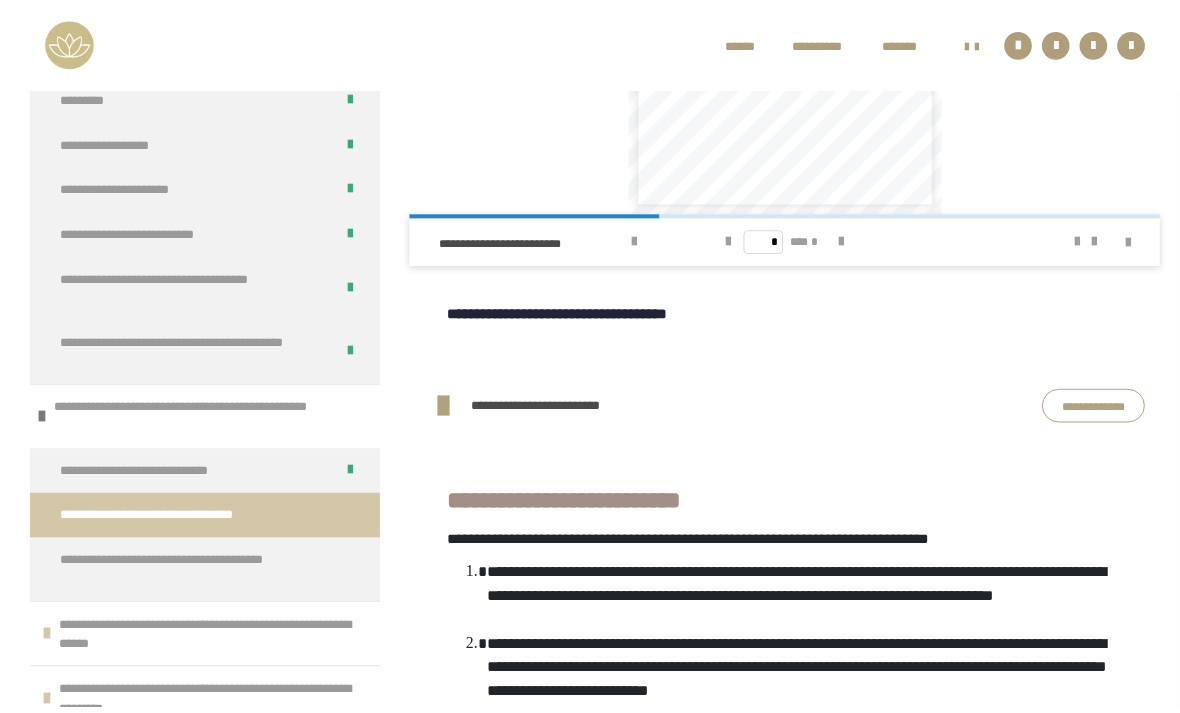 scroll, scrollTop: 1954, scrollLeft: 0, axis: vertical 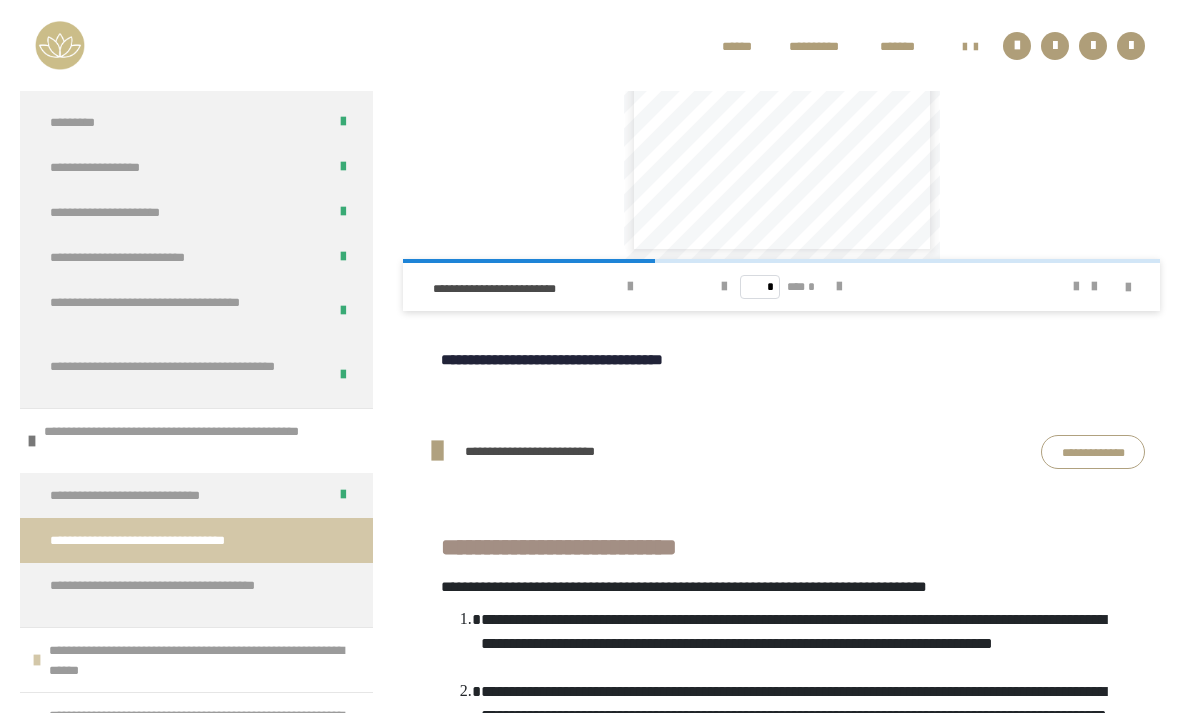 click on "**********" at bounding box center [1093, 452] 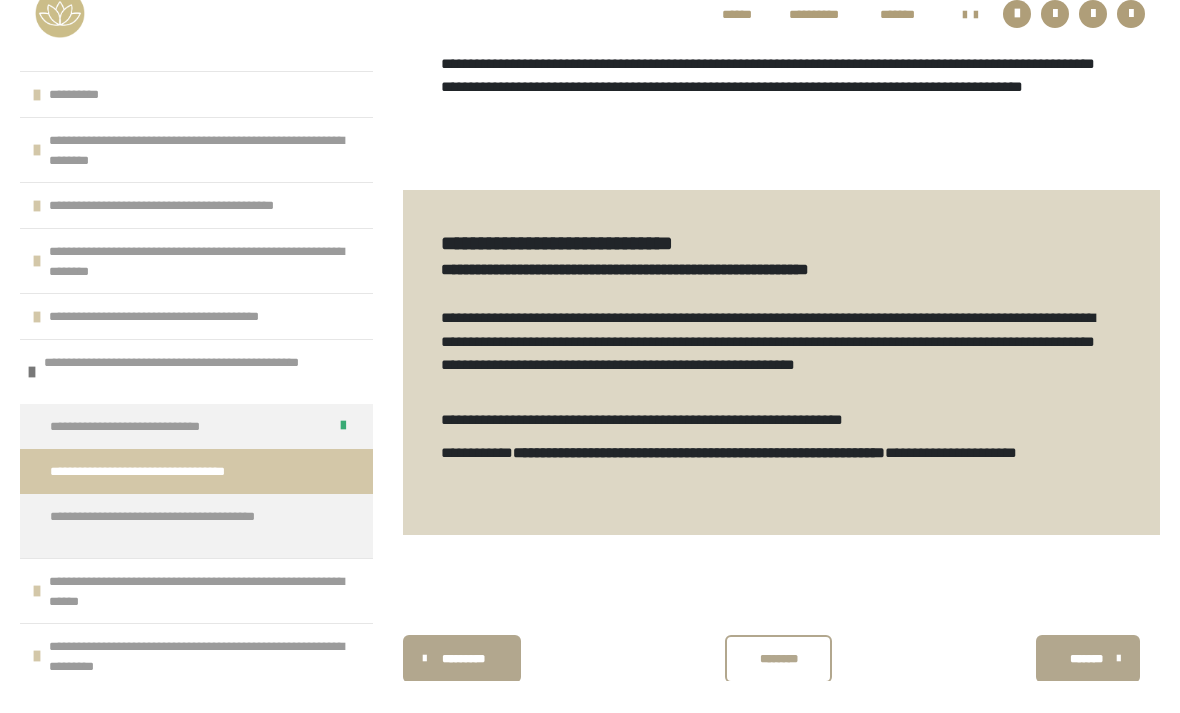 scroll, scrollTop: 2938, scrollLeft: 0, axis: vertical 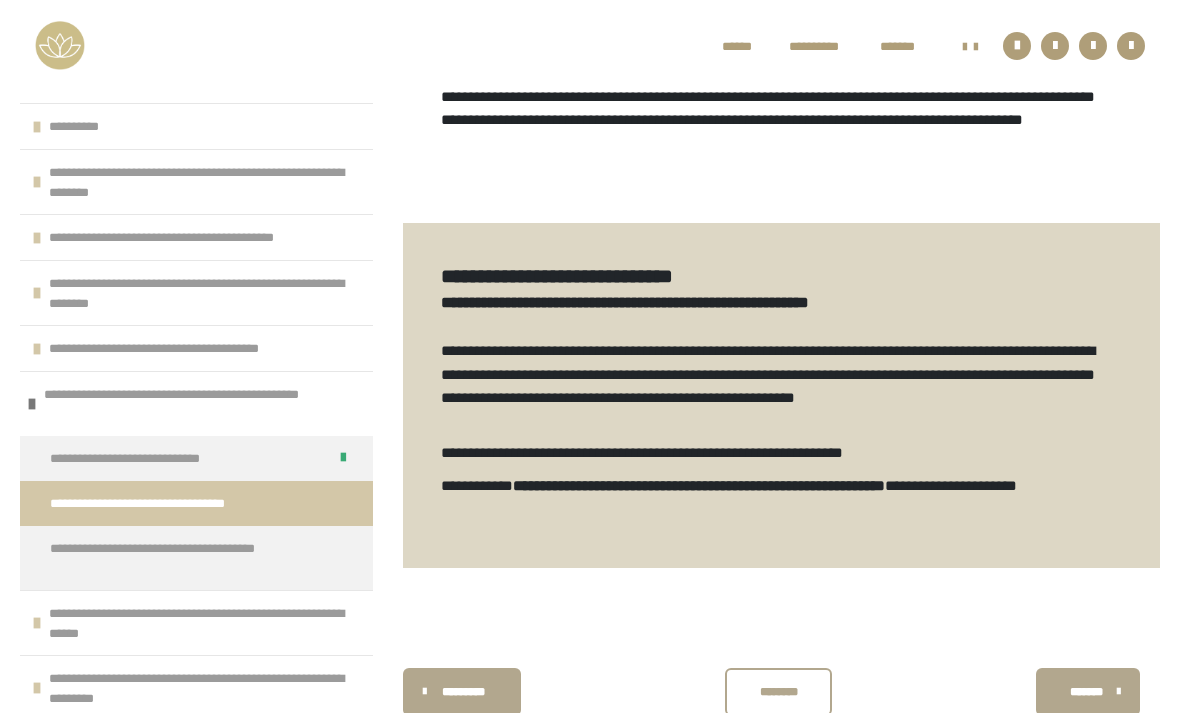 click on "********" at bounding box center [778, 692] 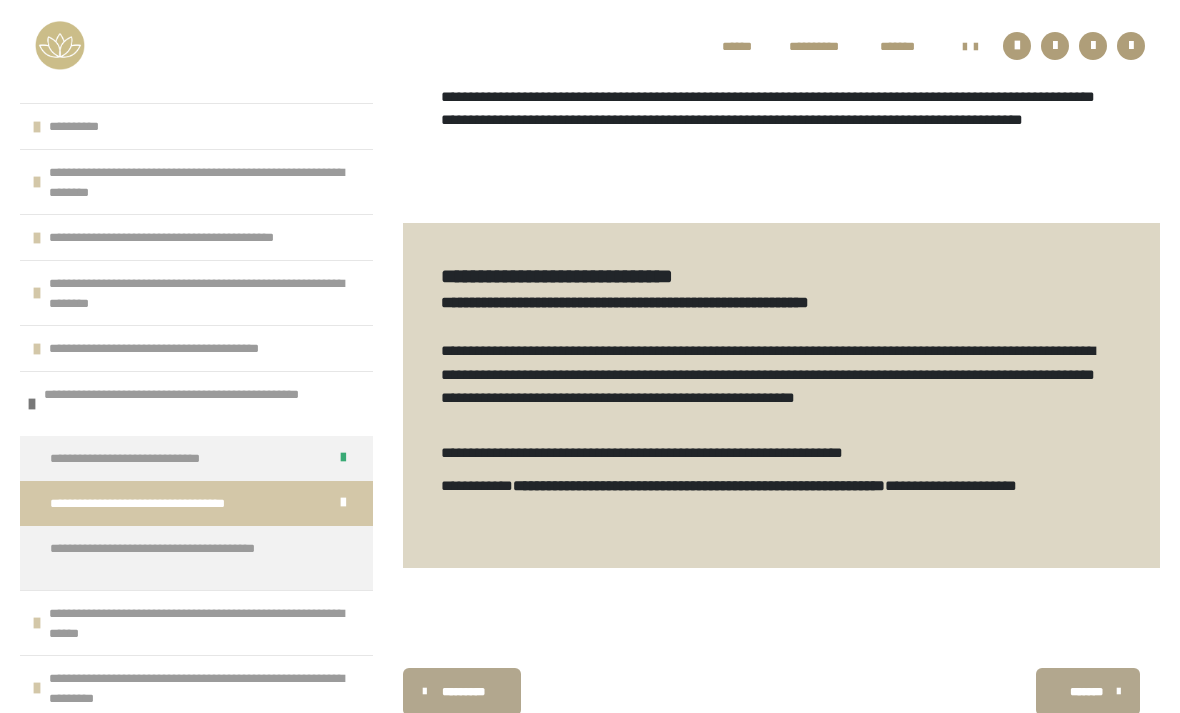 click on "*******" at bounding box center [1086, 692] 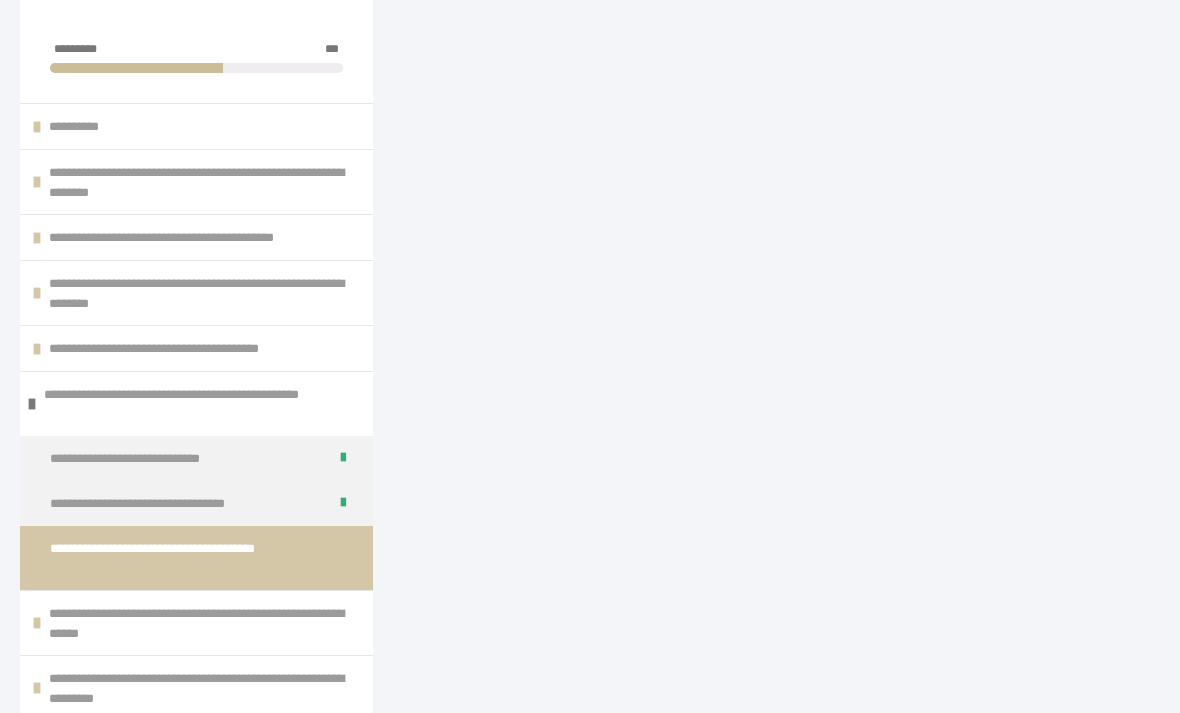 scroll, scrollTop: 1556, scrollLeft: 0, axis: vertical 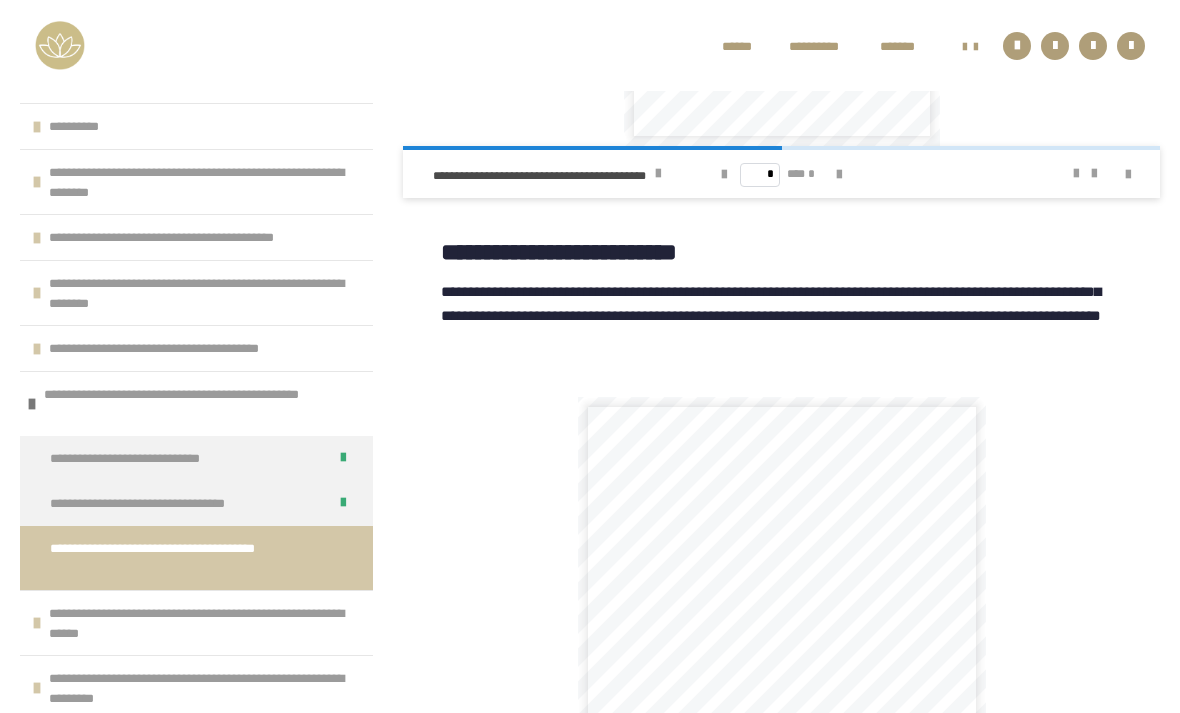 click at bounding box center (781, 621) 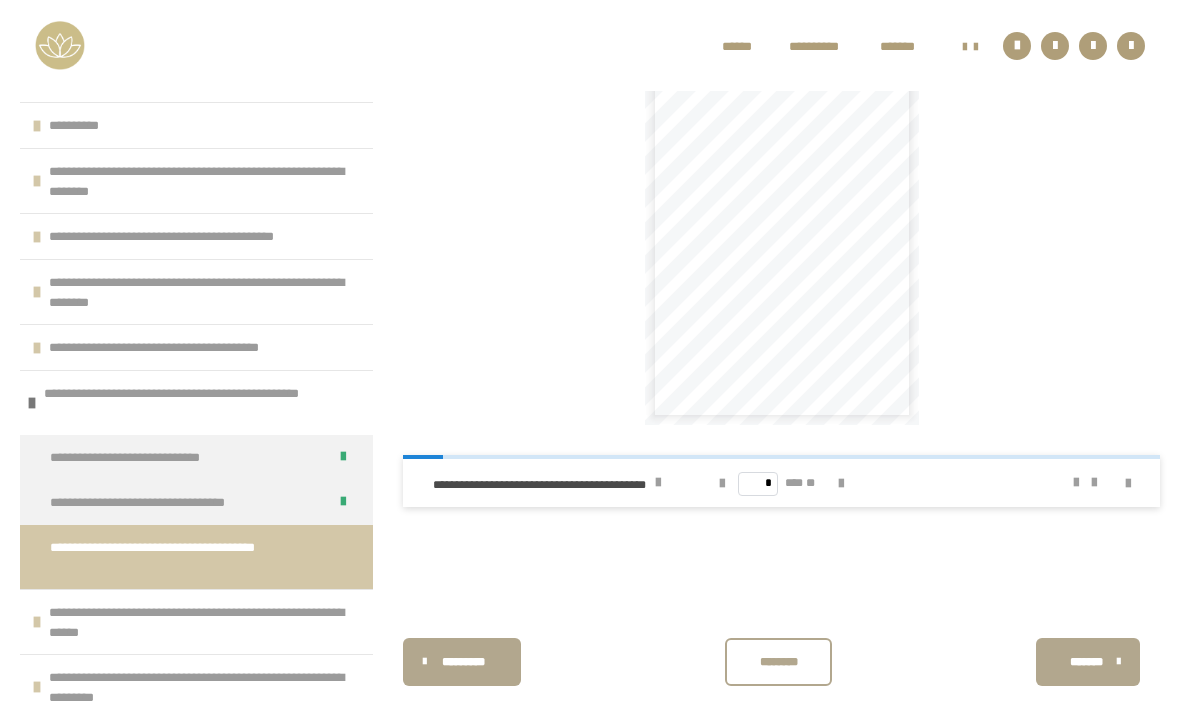 scroll, scrollTop: 1958, scrollLeft: 0, axis: vertical 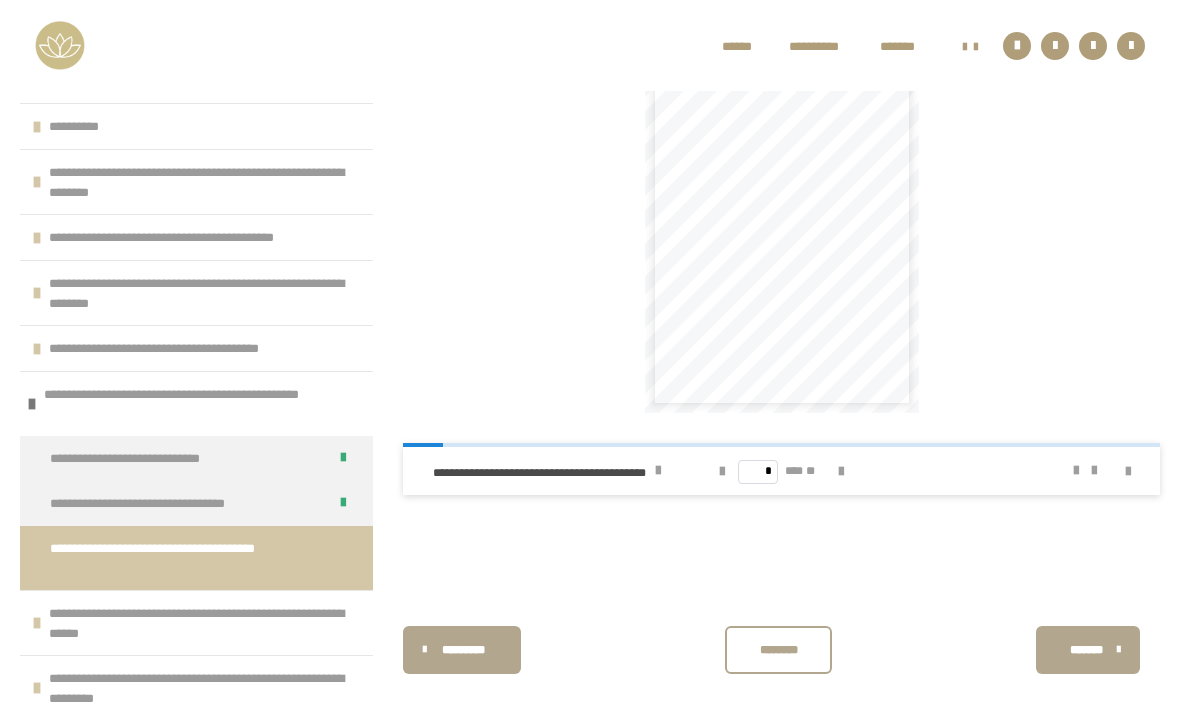 click at bounding box center (658, 471) 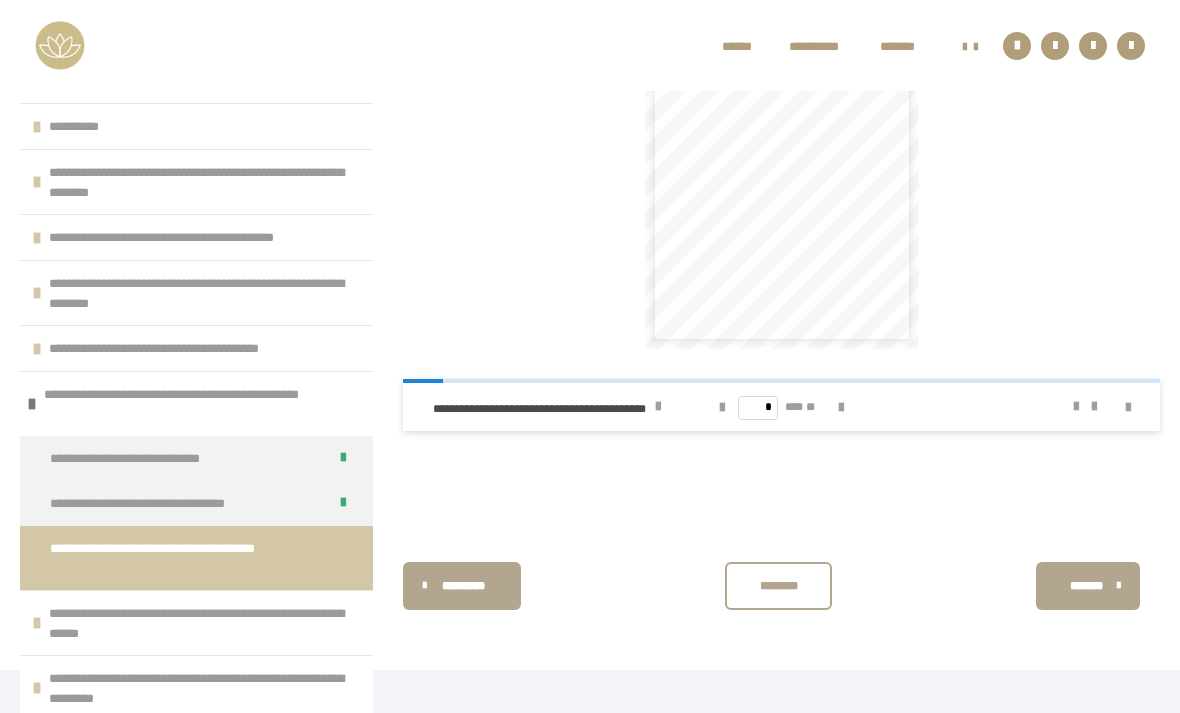 click on "********" at bounding box center [778, 586] 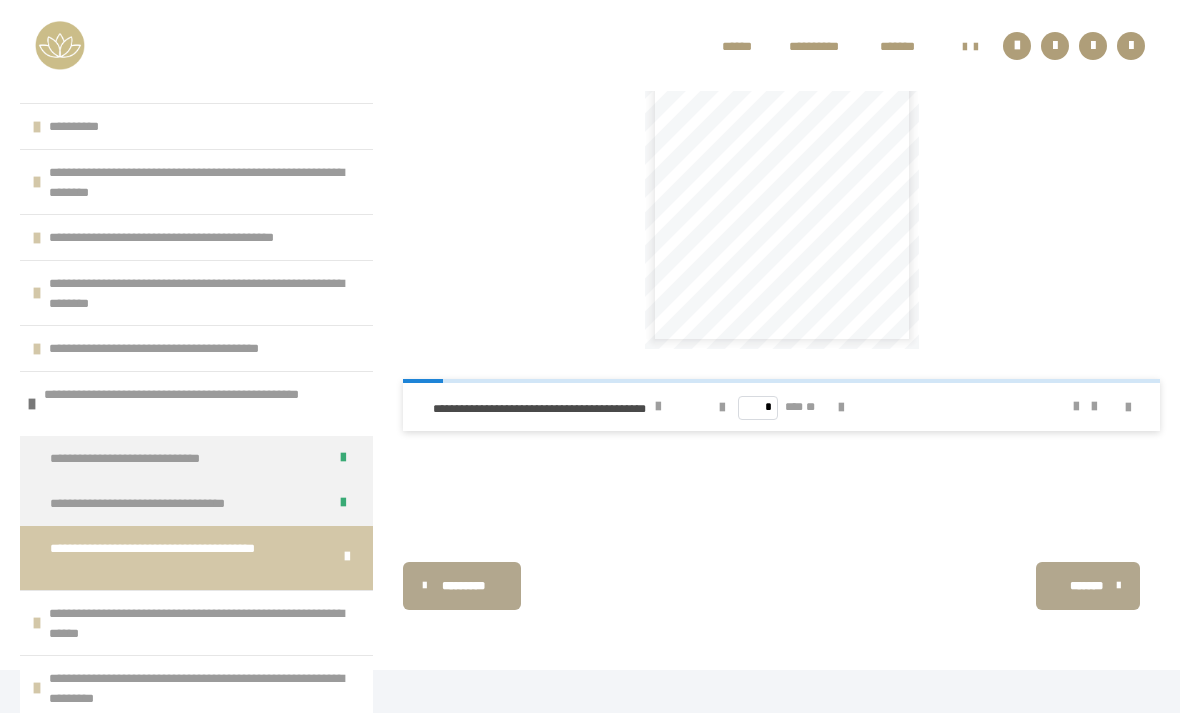 click on "********* ******** *******" at bounding box center [781, 586] 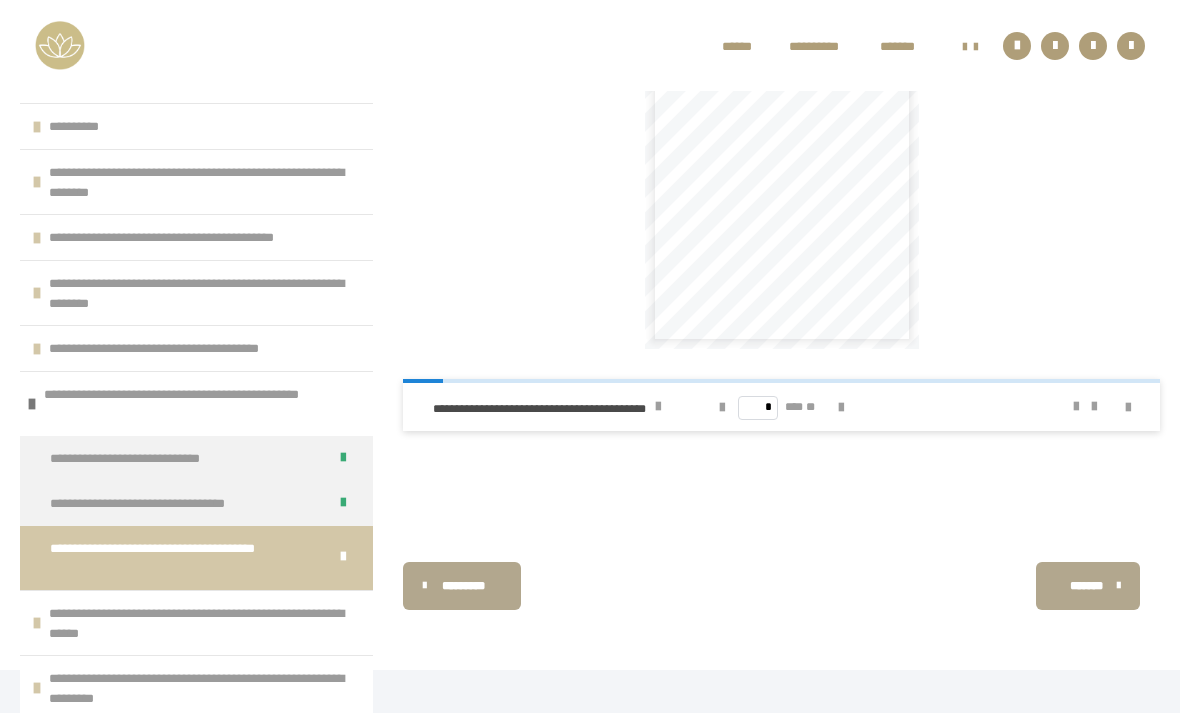 click on "**********" at bounding box center (781, 155) 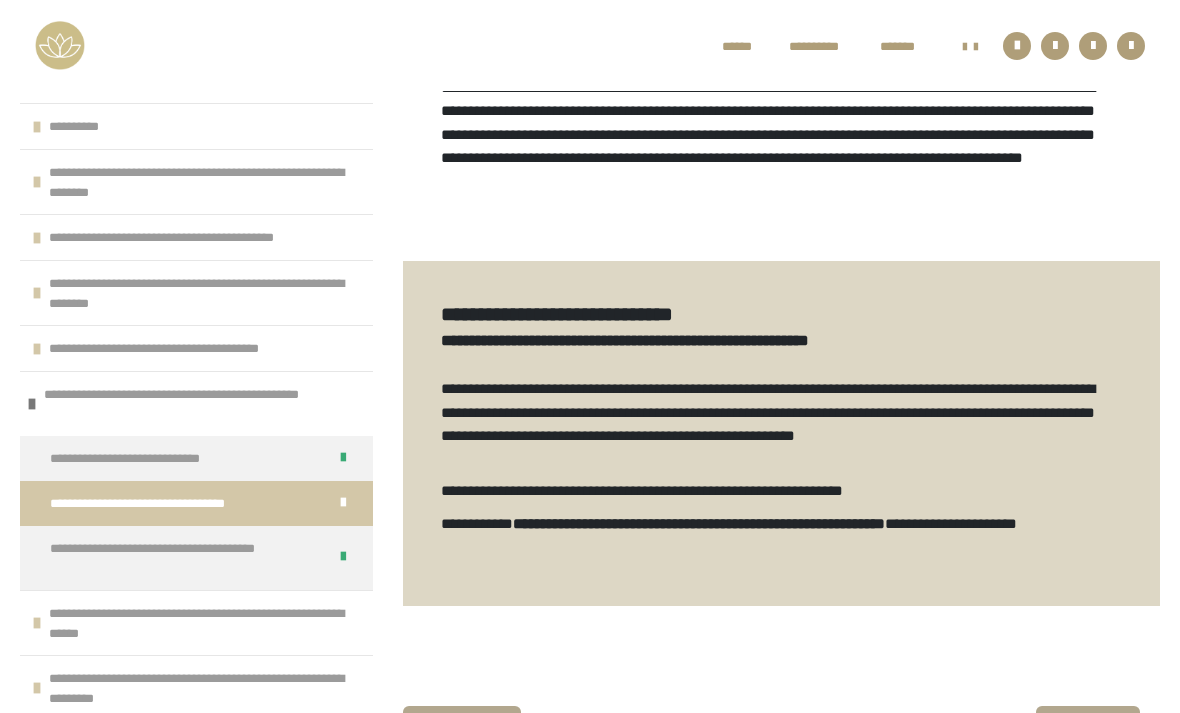 scroll, scrollTop: 2860, scrollLeft: 0, axis: vertical 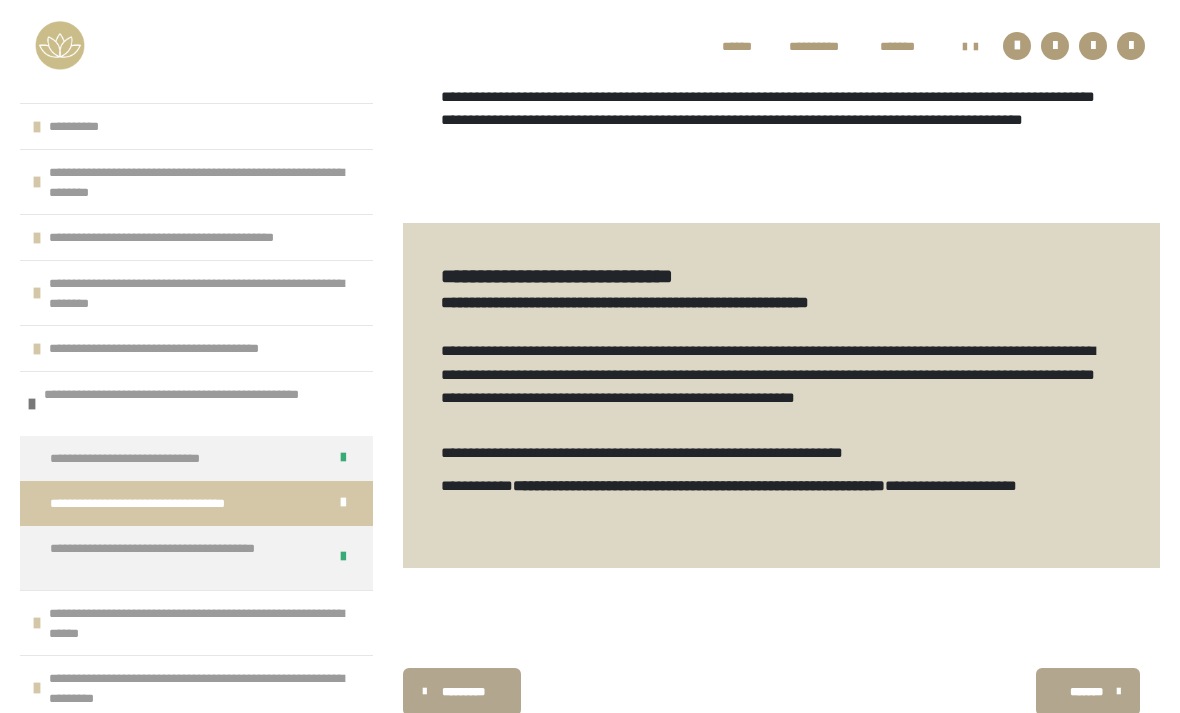 click on "*******" at bounding box center (1086, 692) 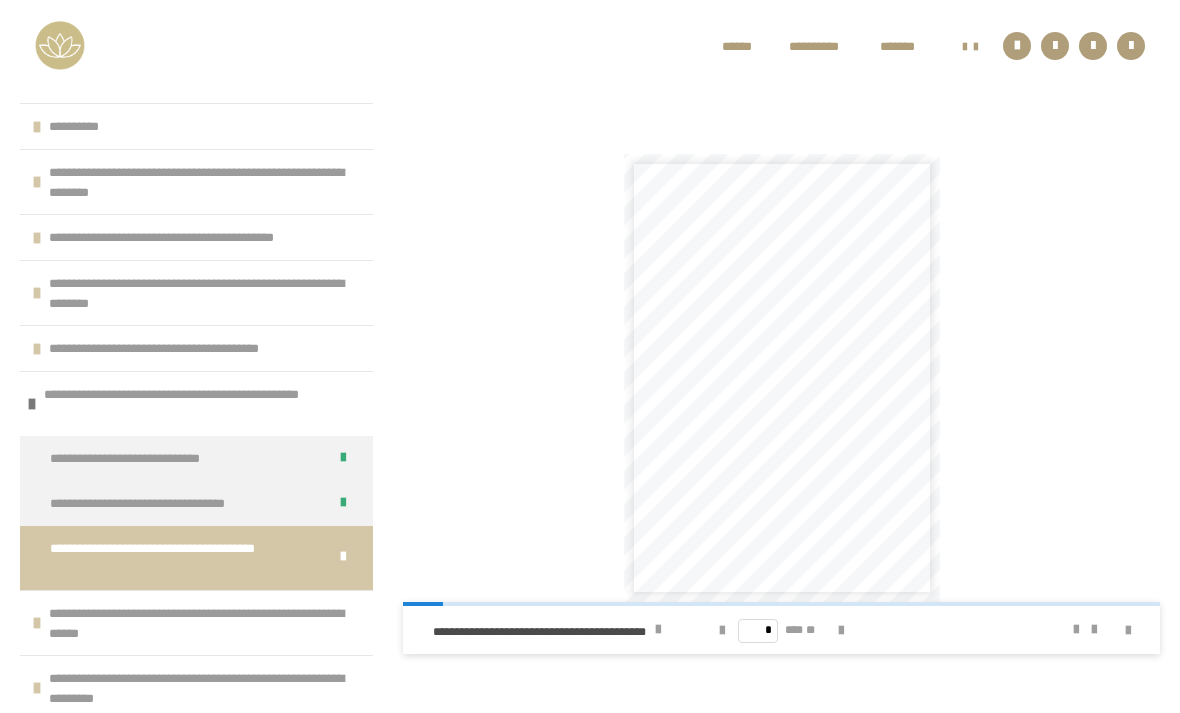 scroll, scrollTop: 1958, scrollLeft: 0, axis: vertical 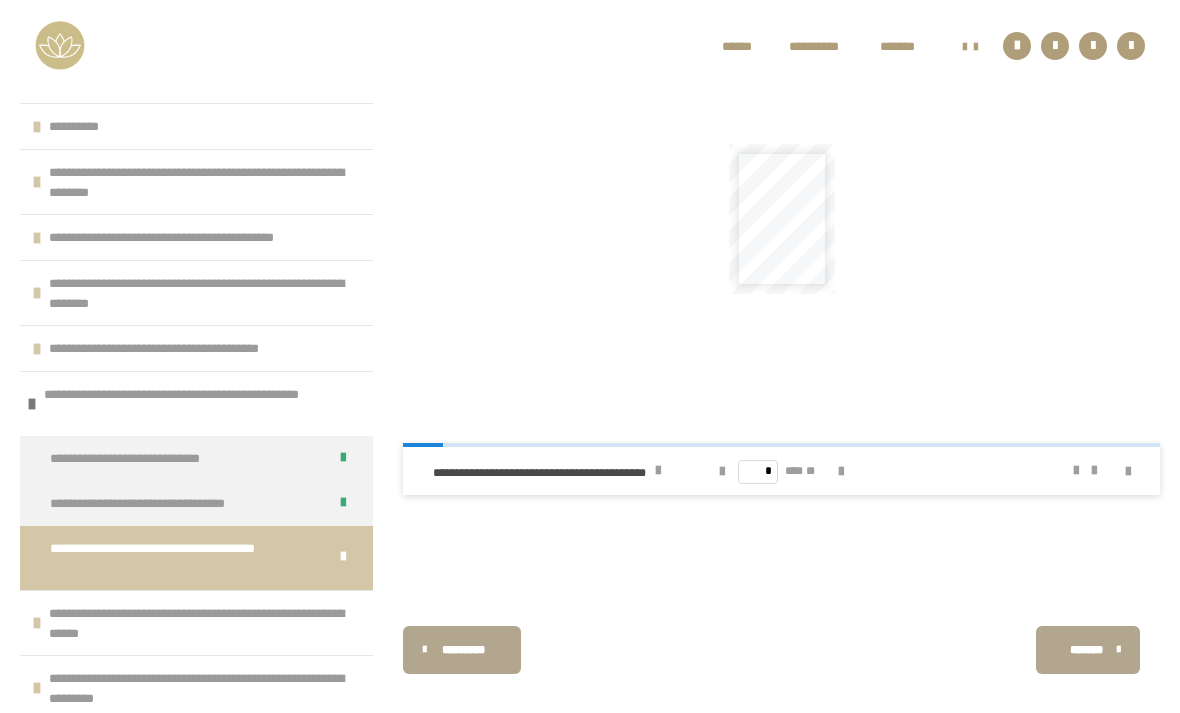 click at bounding box center [658, 471] 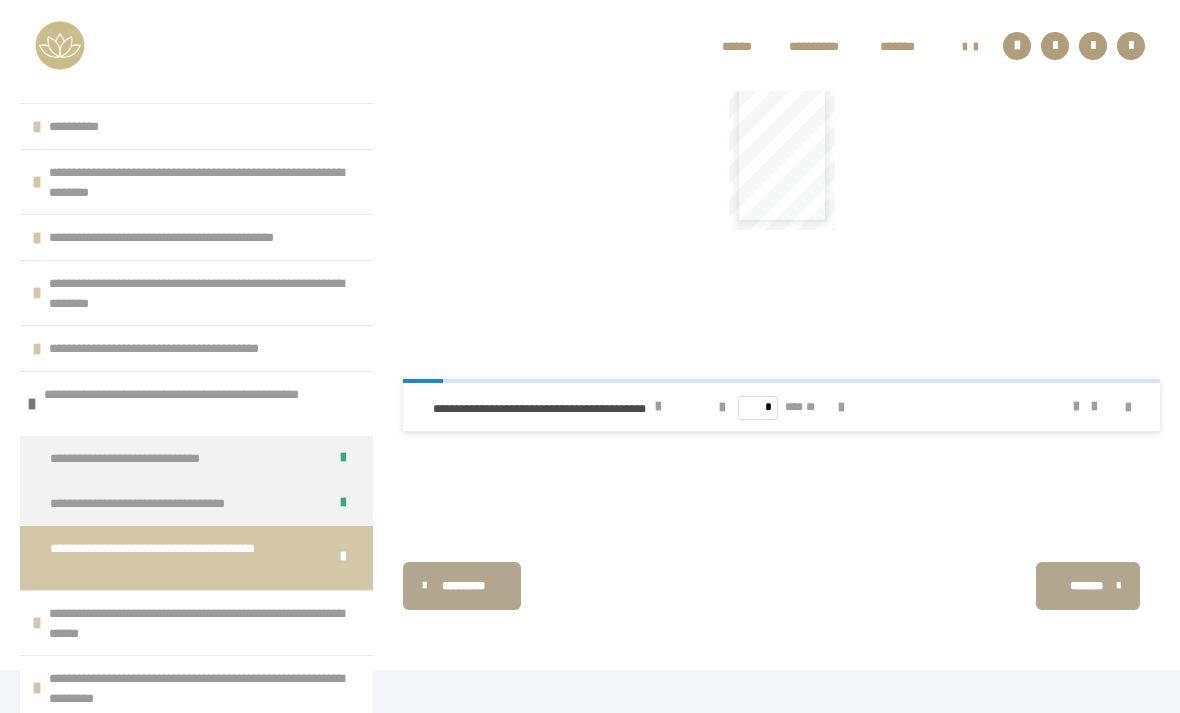 click on "**********" at bounding box center [781, 155] 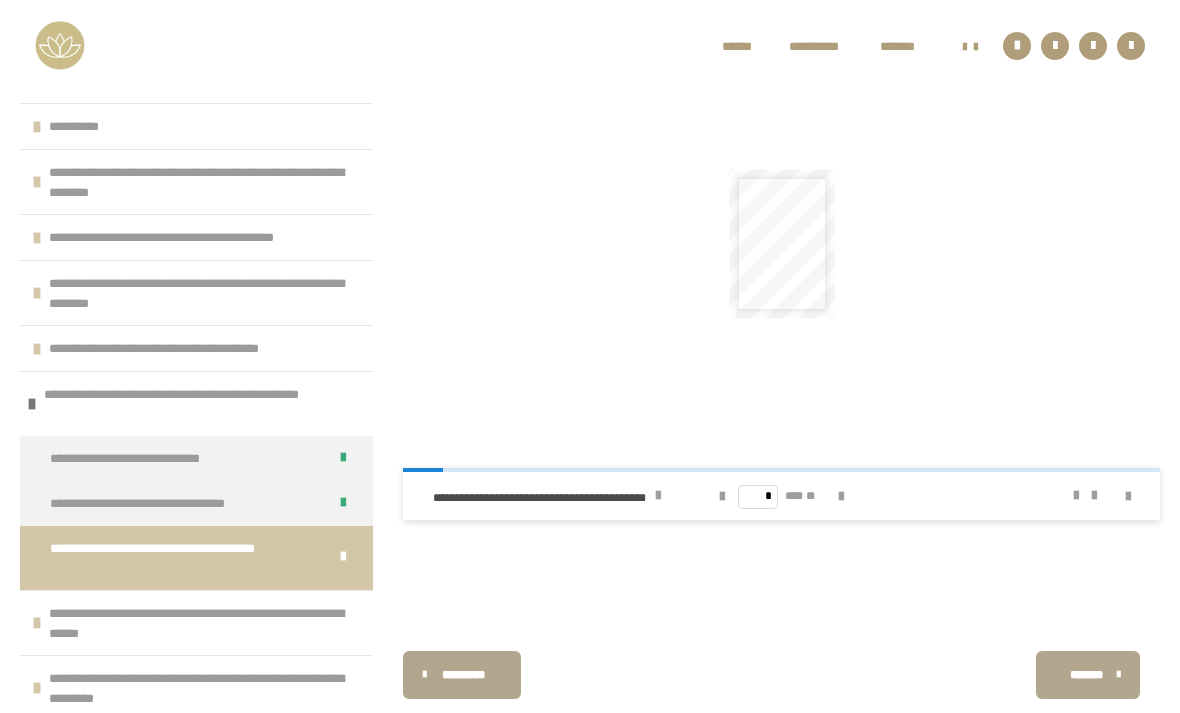 scroll, scrollTop: 1958, scrollLeft: 0, axis: vertical 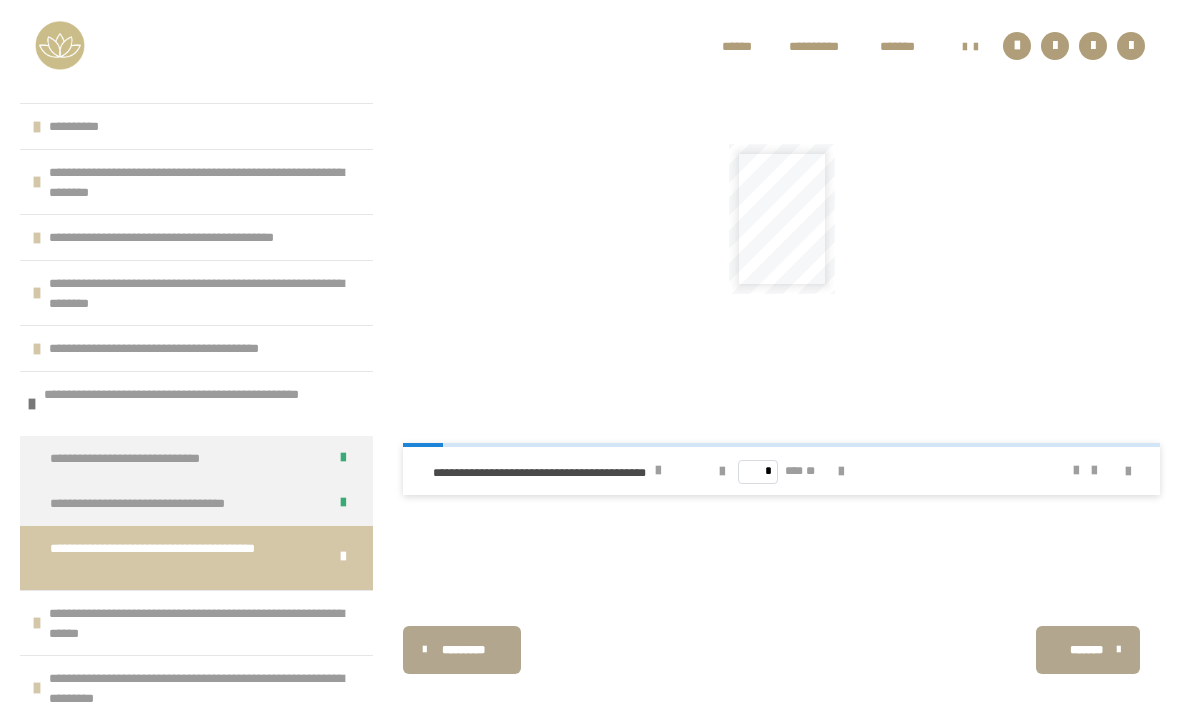 click on "*******" at bounding box center [1088, 650] 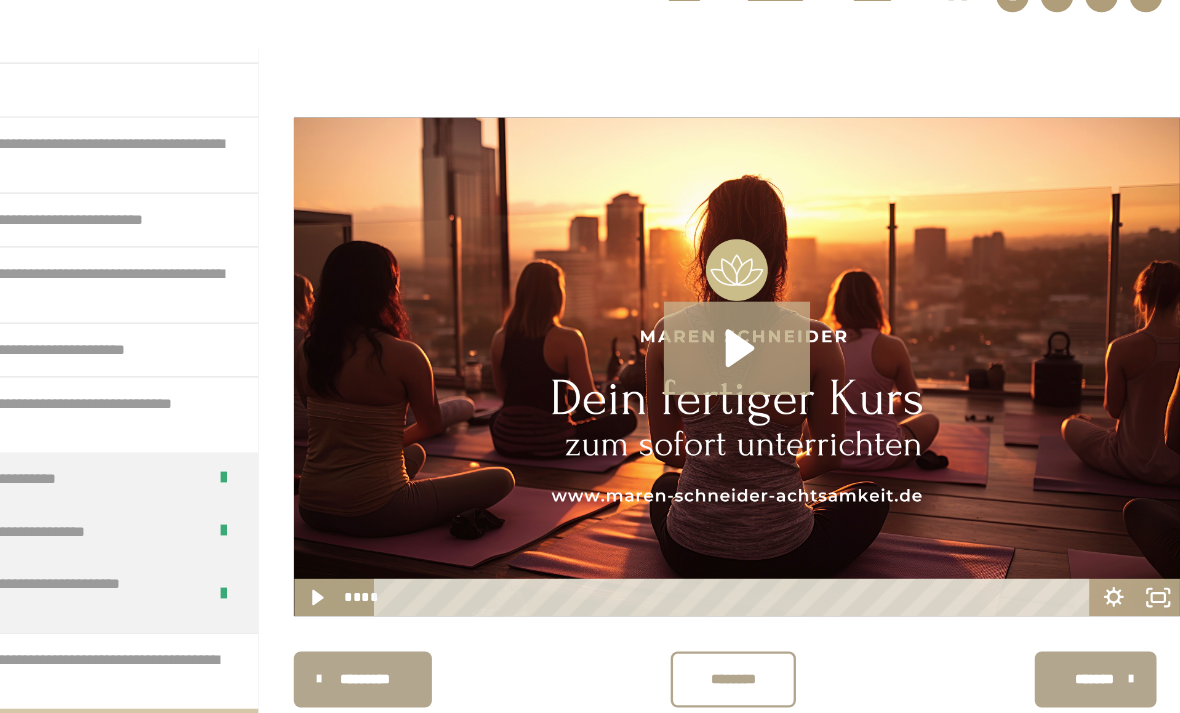 scroll, scrollTop: 886, scrollLeft: 0, axis: vertical 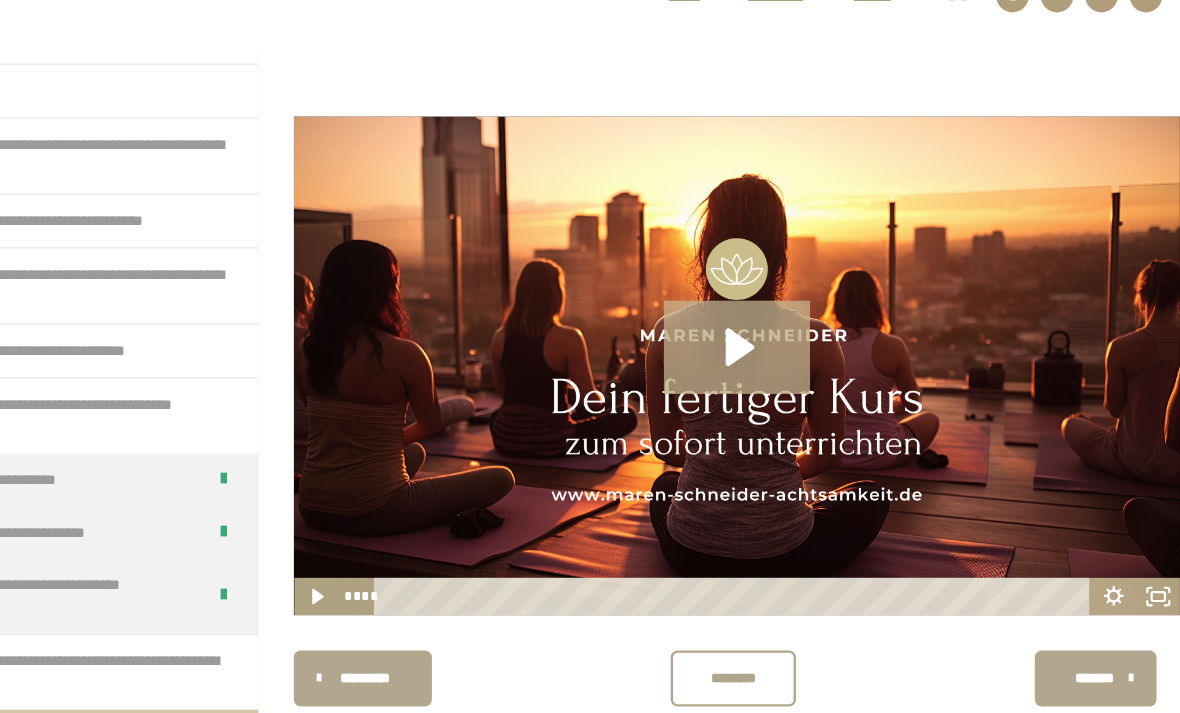 click 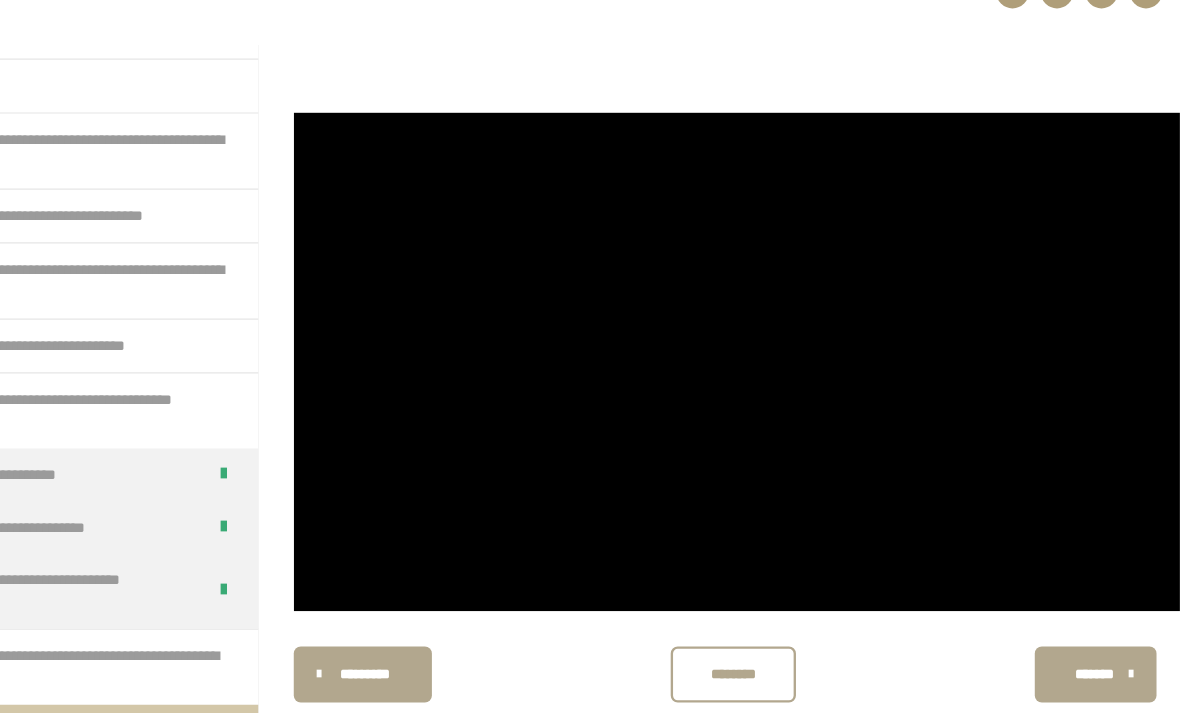 scroll, scrollTop: 886, scrollLeft: 0, axis: vertical 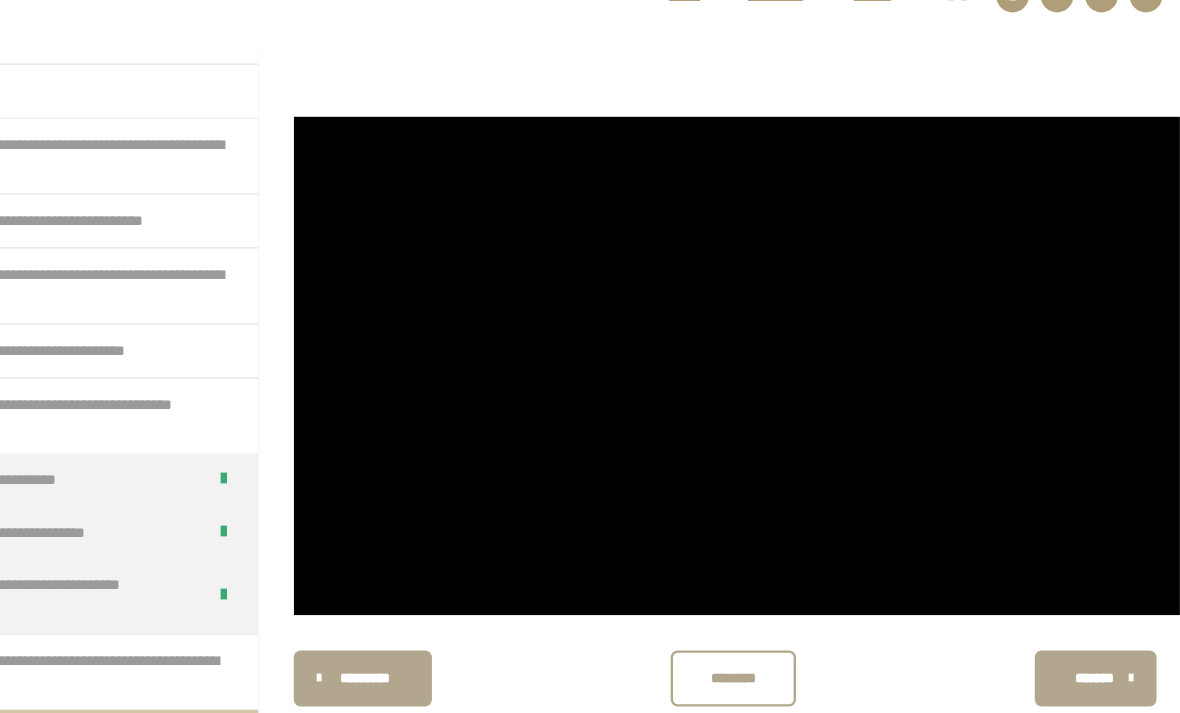 click at bounding box center (781, 362) 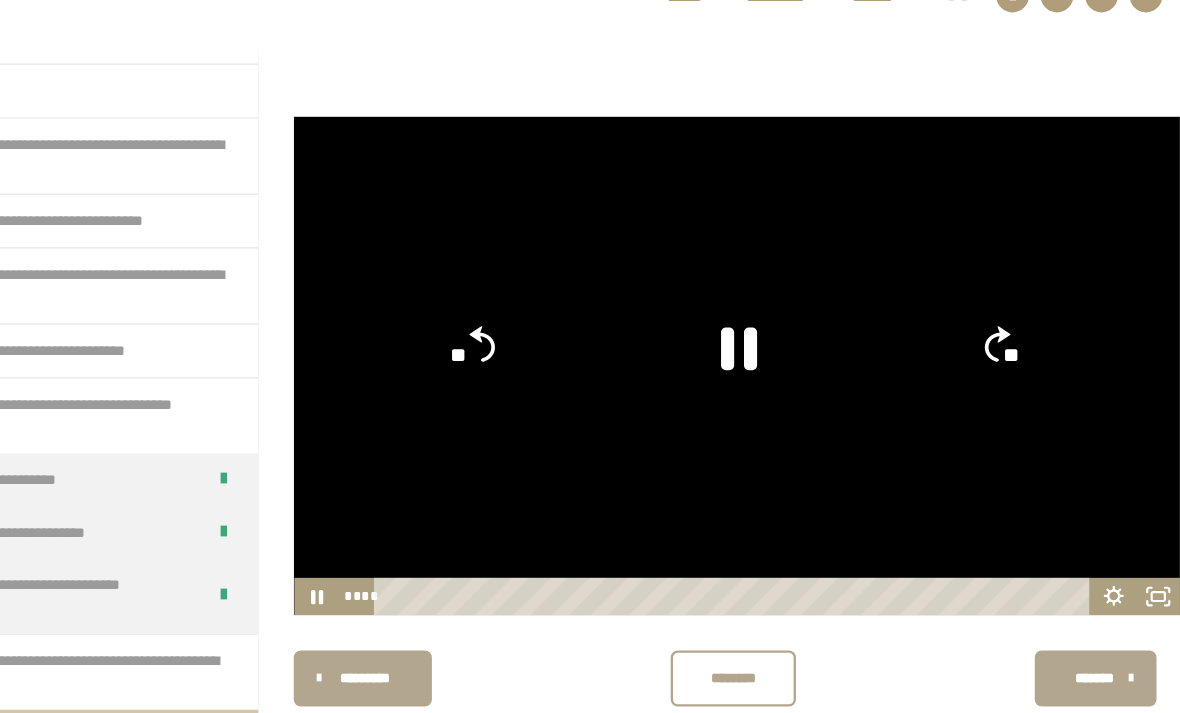 click 